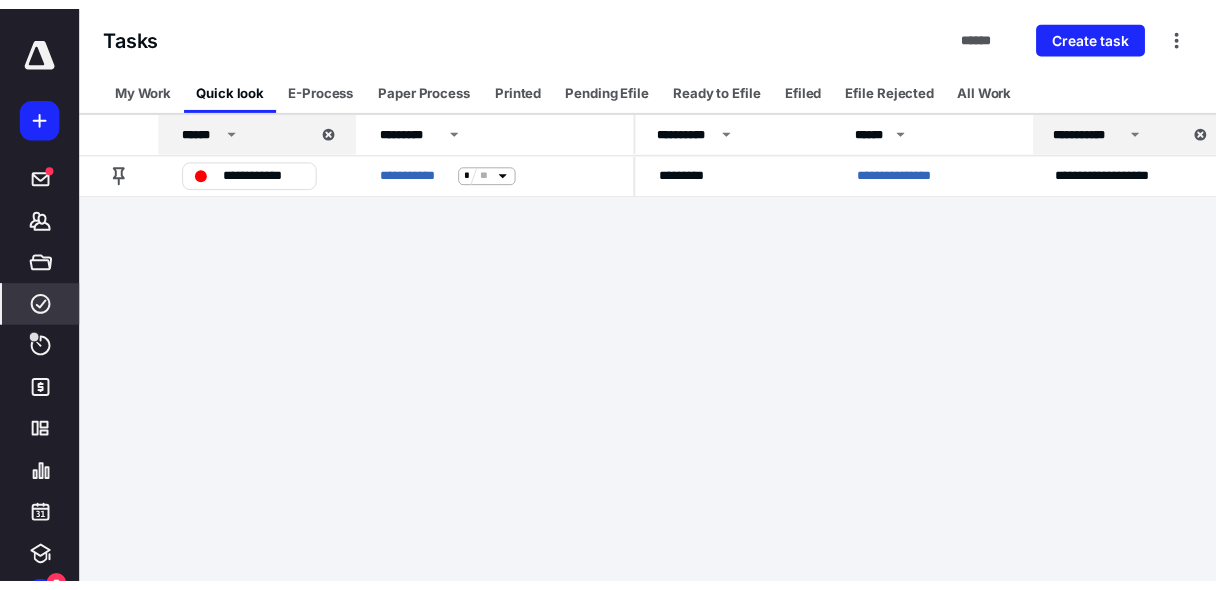 scroll, scrollTop: 0, scrollLeft: 0, axis: both 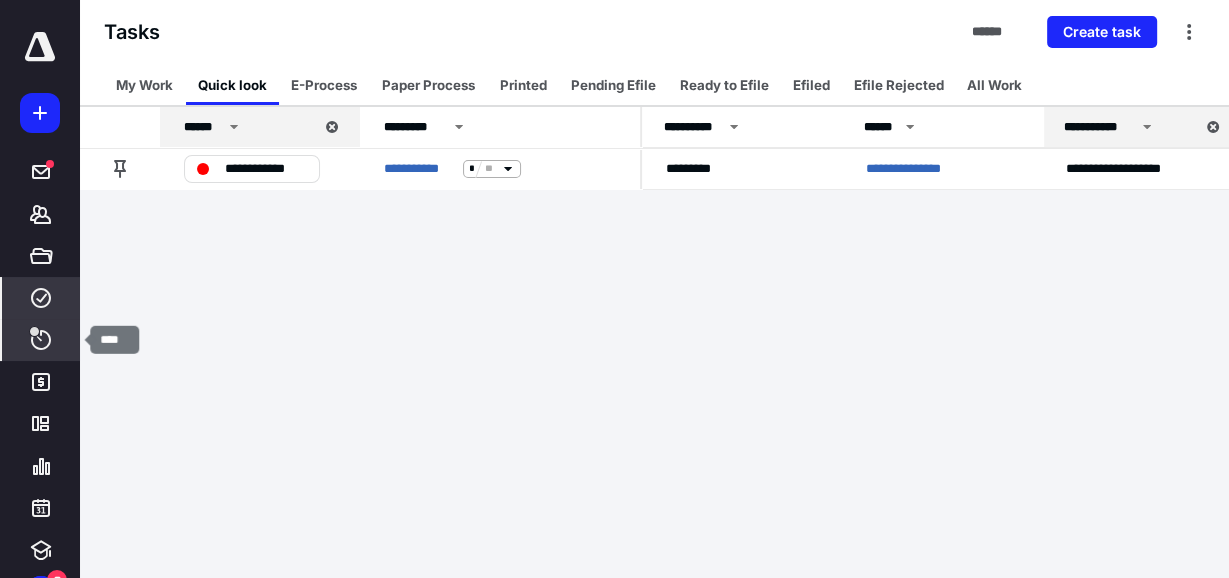 click 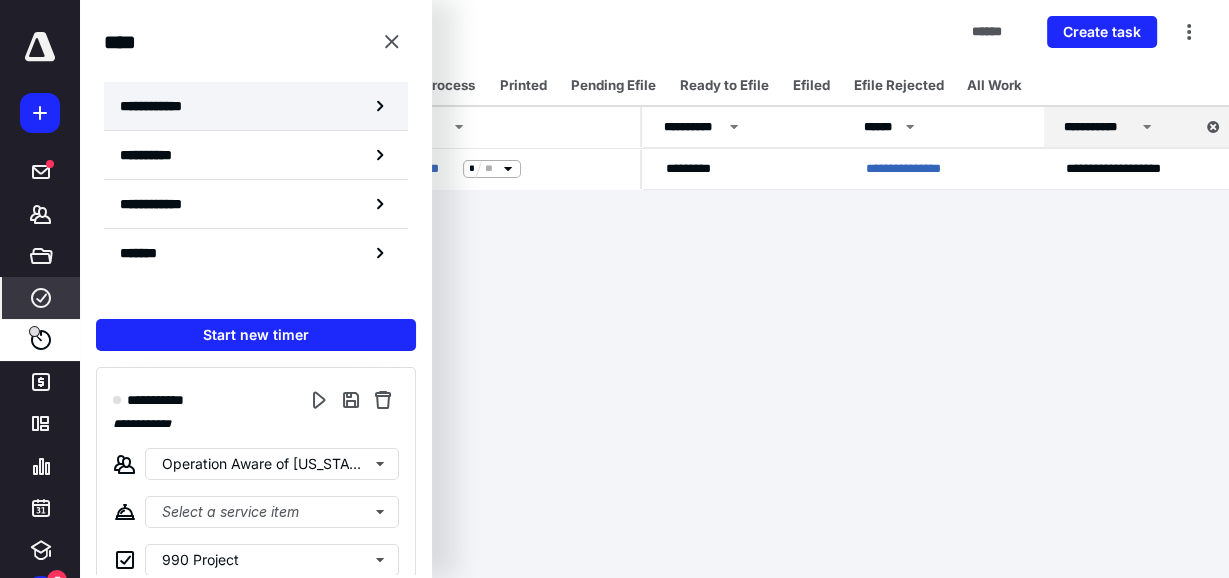 click on "**********" at bounding box center [256, 106] 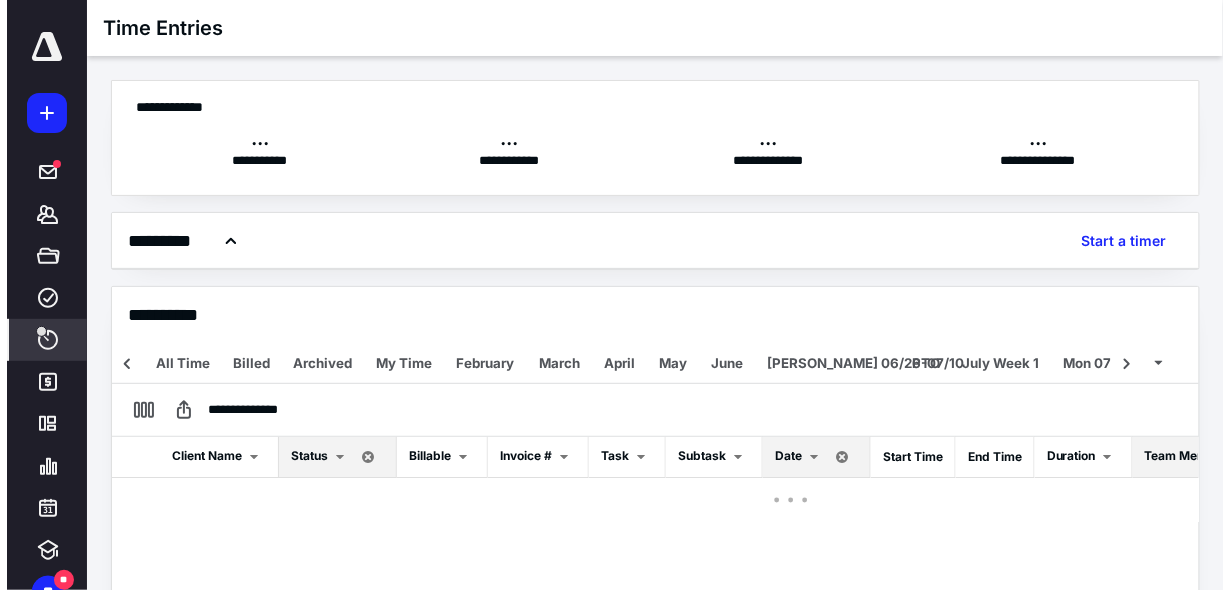 scroll, scrollTop: 0, scrollLeft: 408, axis: horizontal 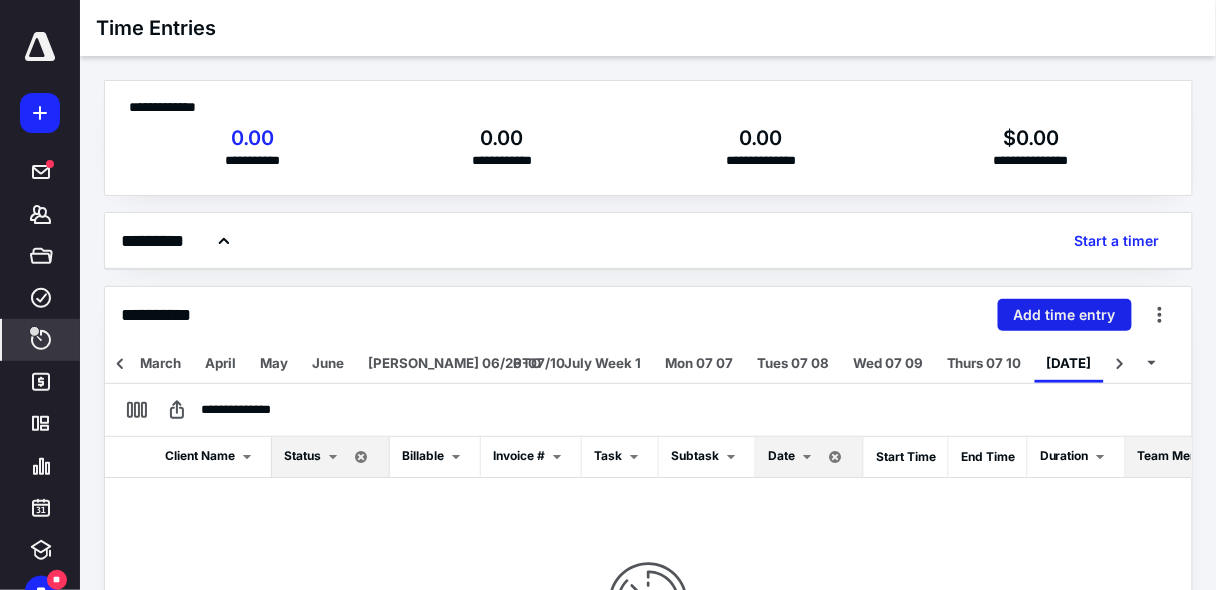 click on "Add time entry" at bounding box center [1065, 315] 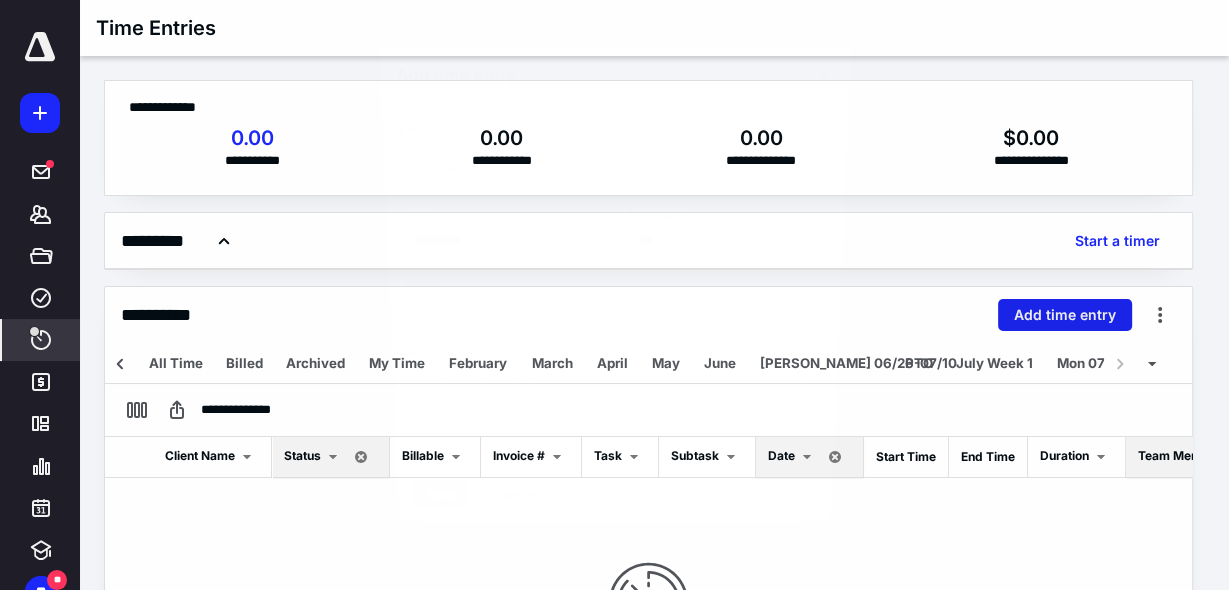 scroll, scrollTop: 0, scrollLeft: 396, axis: horizontal 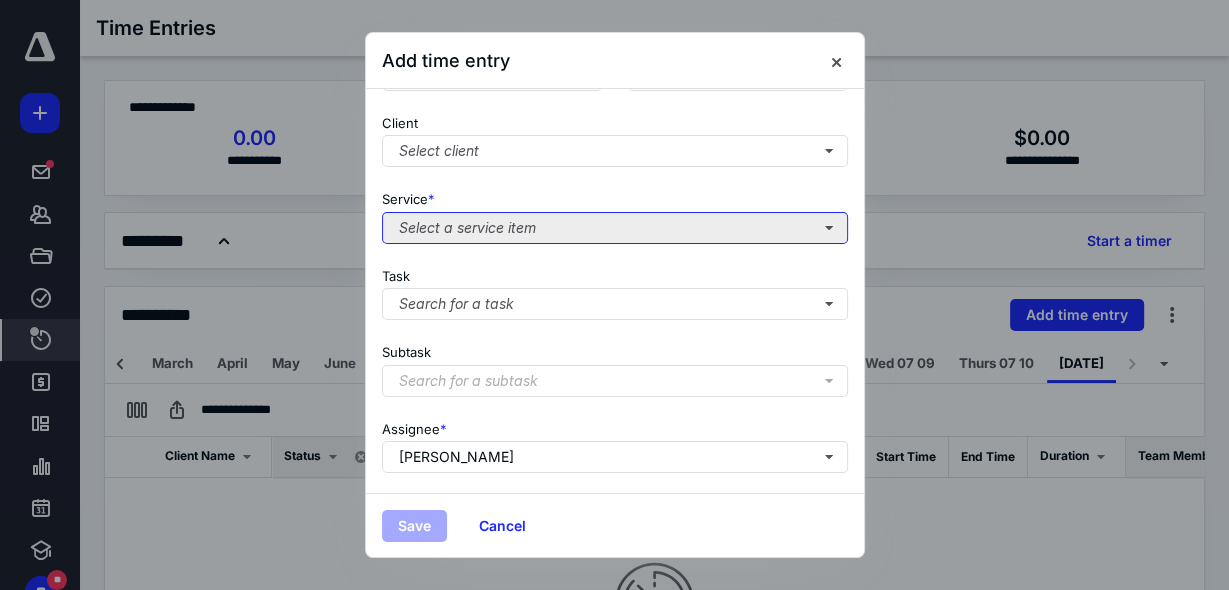 click on "Select a service item" at bounding box center [615, 228] 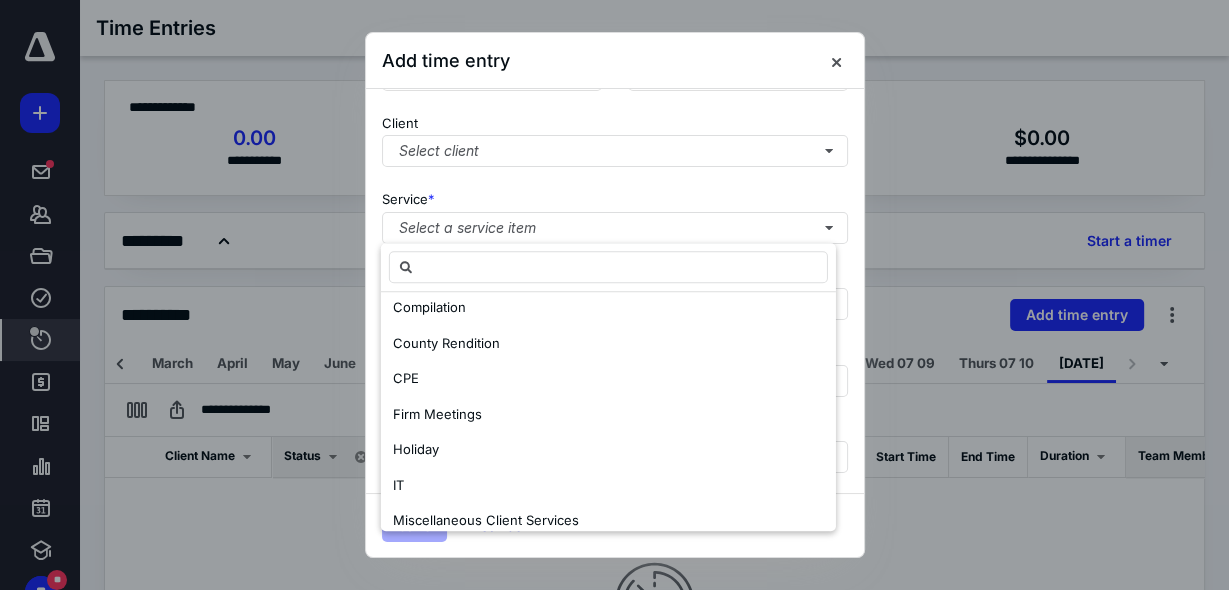 scroll, scrollTop: 880, scrollLeft: 0, axis: vertical 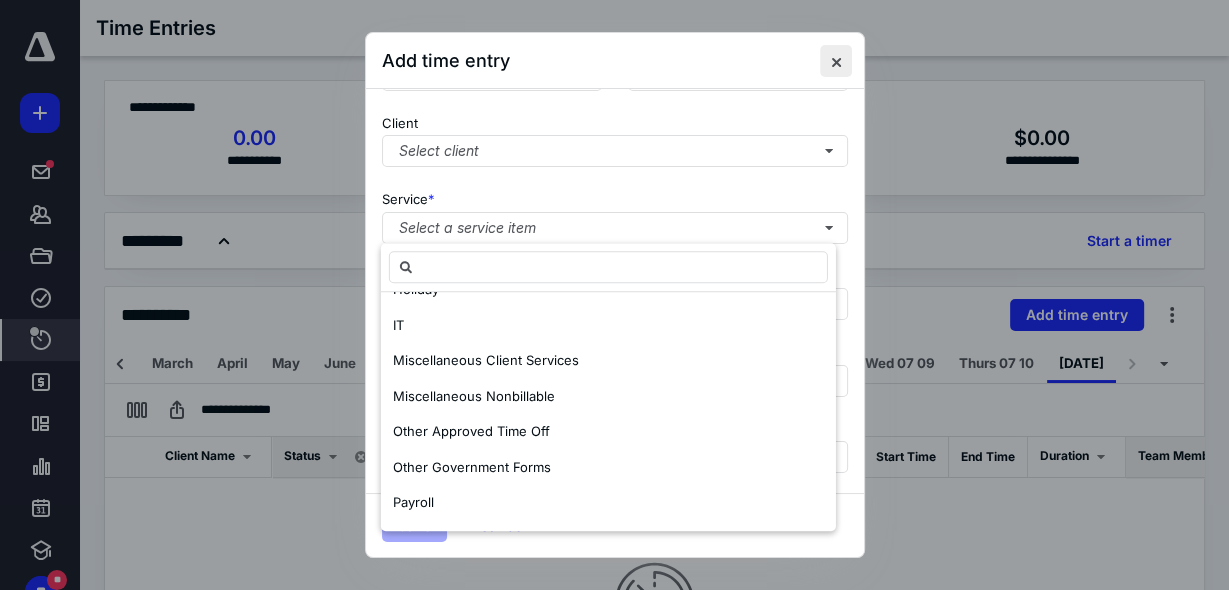 click at bounding box center [836, 61] 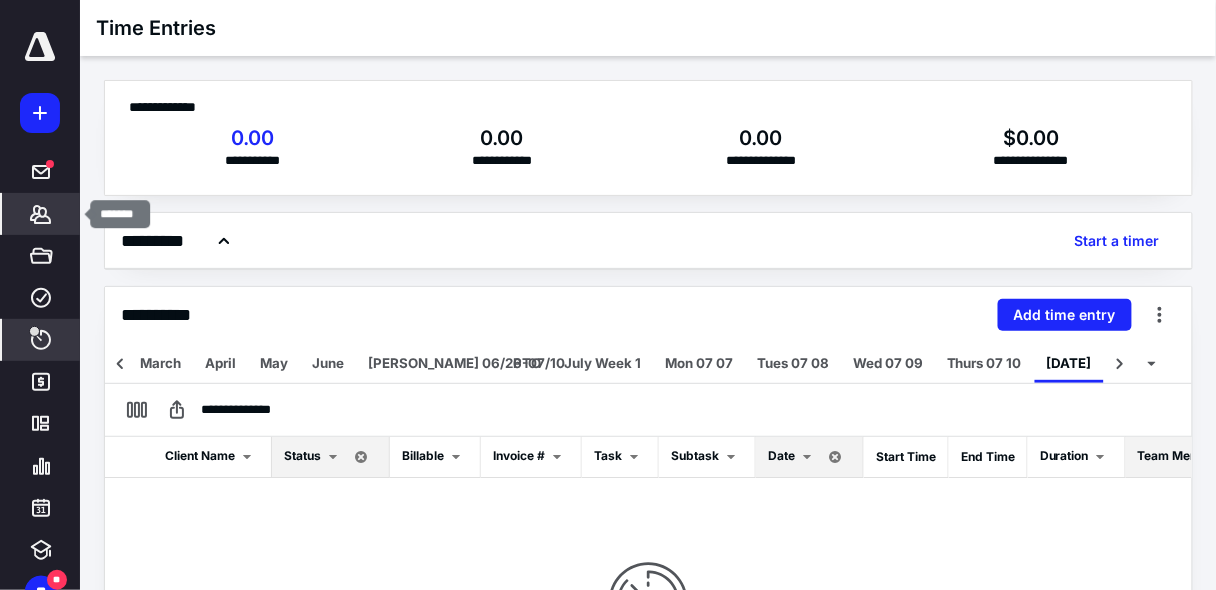click 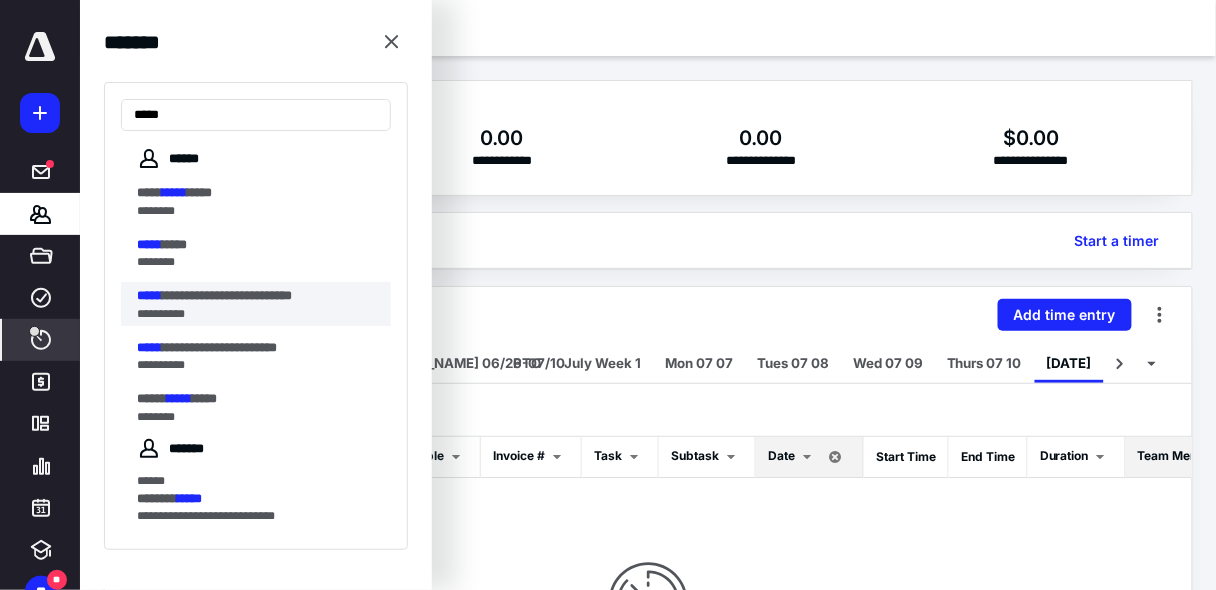 type on "*****" 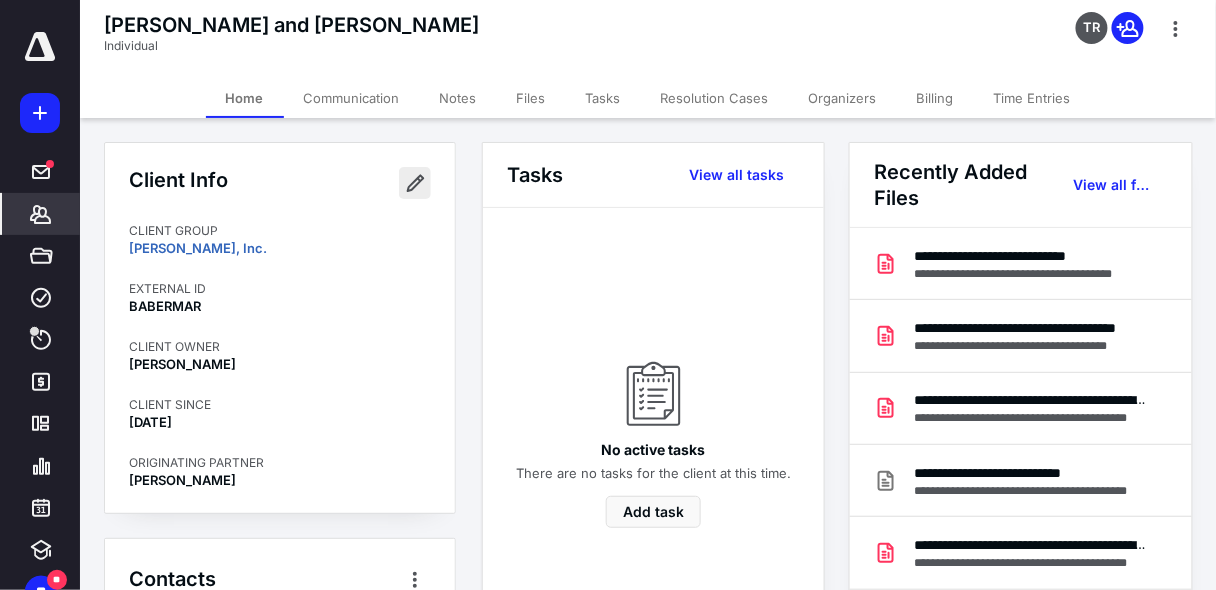 click at bounding box center [415, 183] 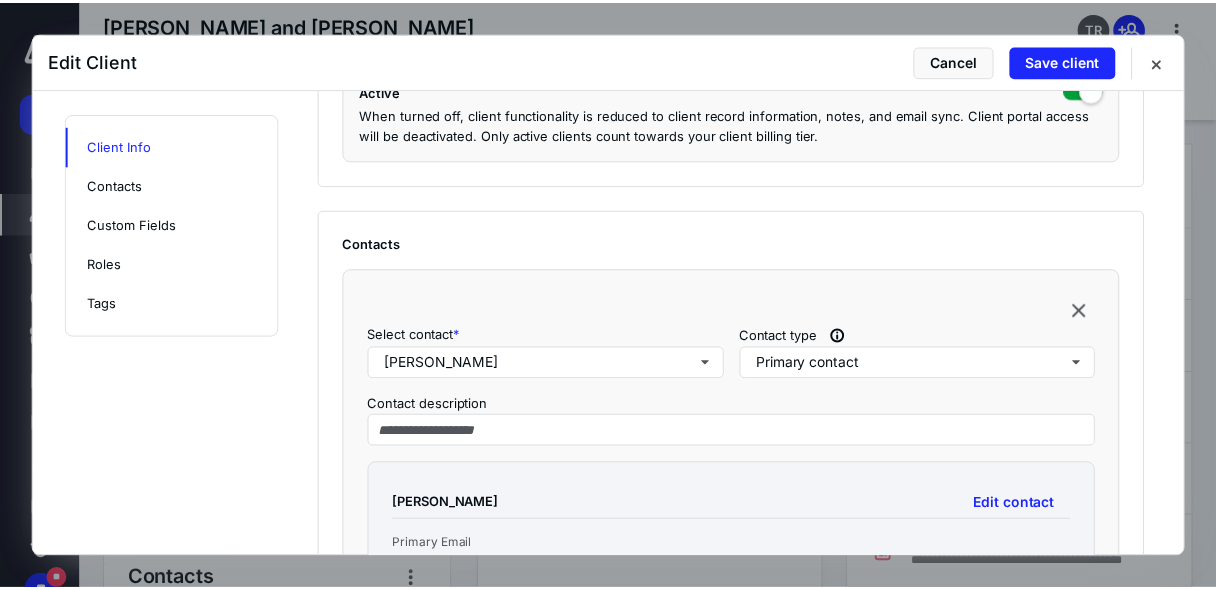 scroll, scrollTop: 480, scrollLeft: 0, axis: vertical 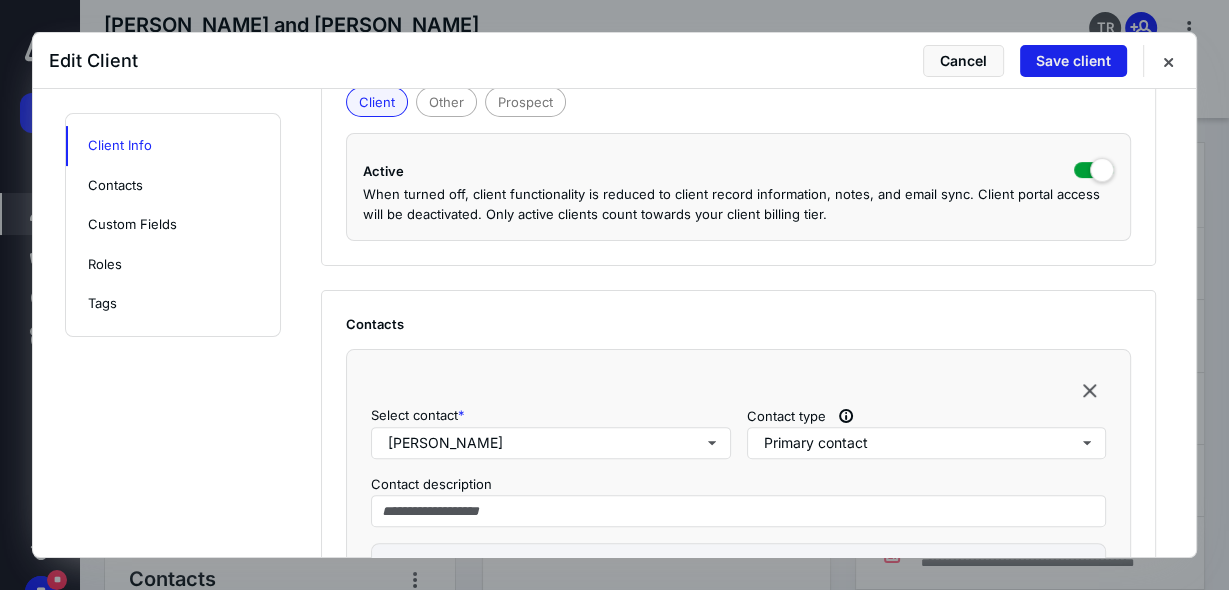 click on "Save client" at bounding box center [1073, 61] 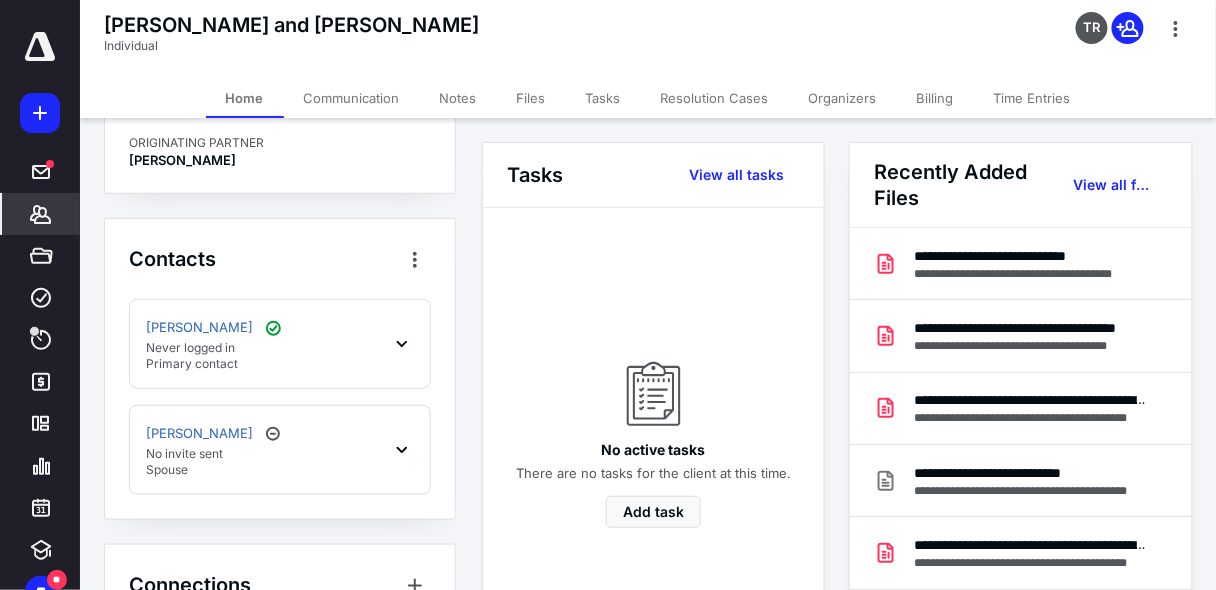 scroll, scrollTop: 376, scrollLeft: 0, axis: vertical 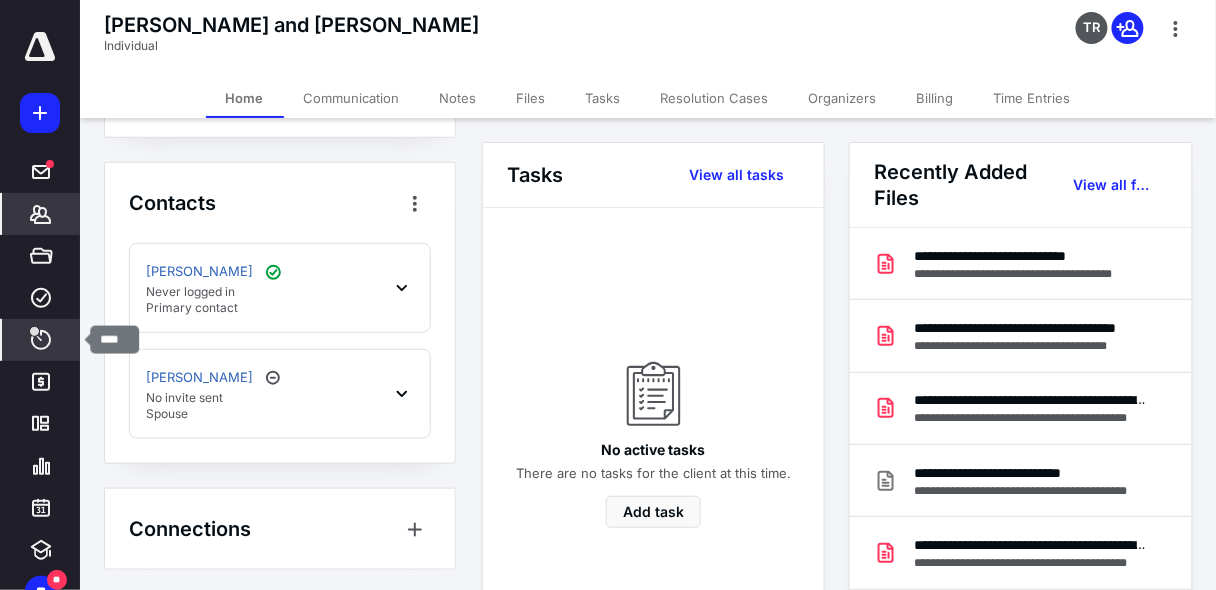 click 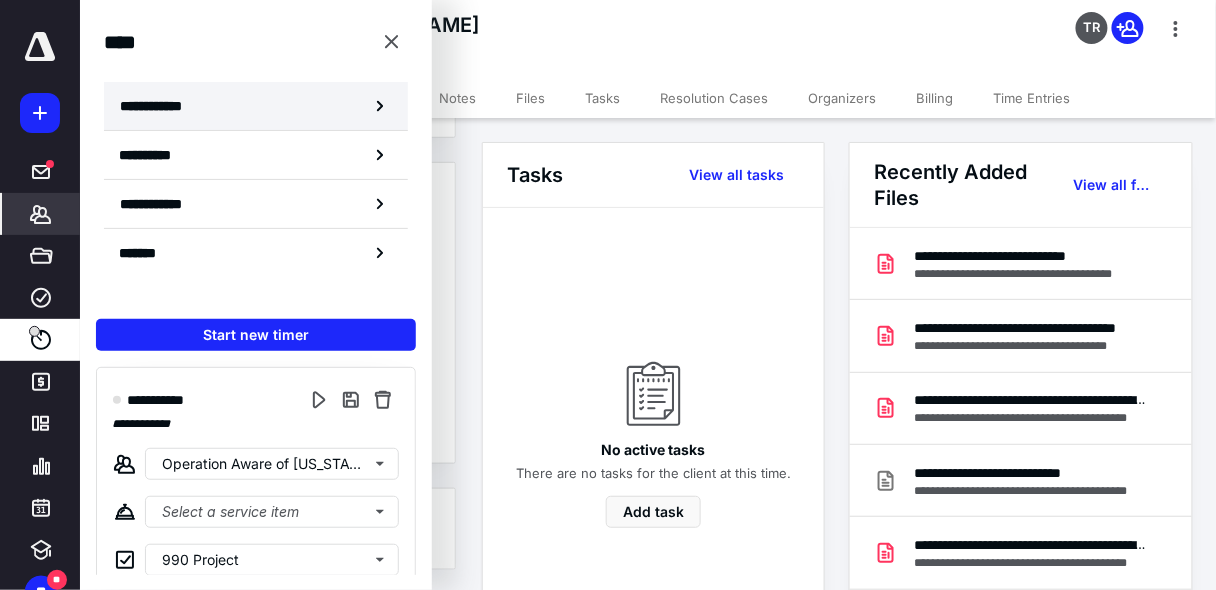 click on "**********" at bounding box center (162, 106) 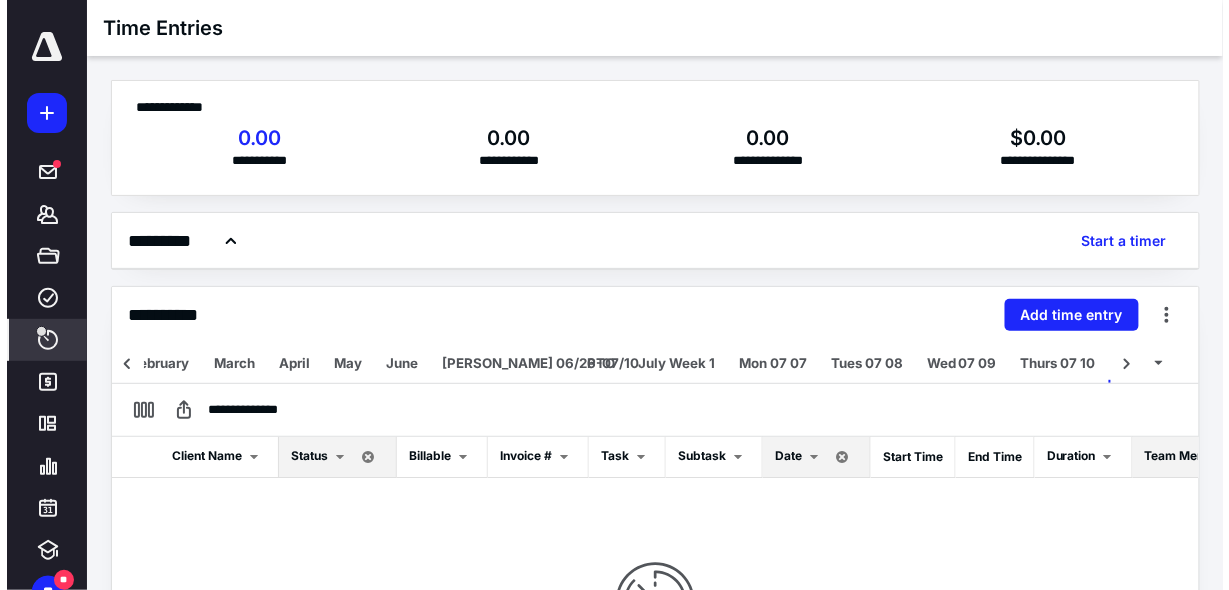 scroll, scrollTop: 0, scrollLeft: 408, axis: horizontal 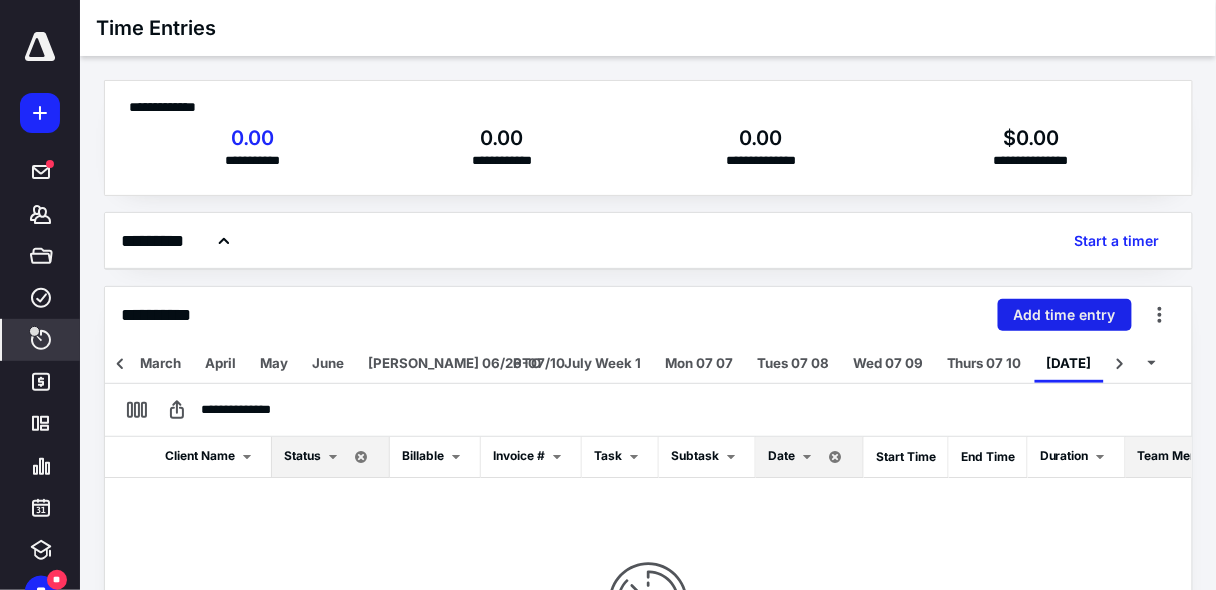 click on "Add time entry" at bounding box center [1065, 315] 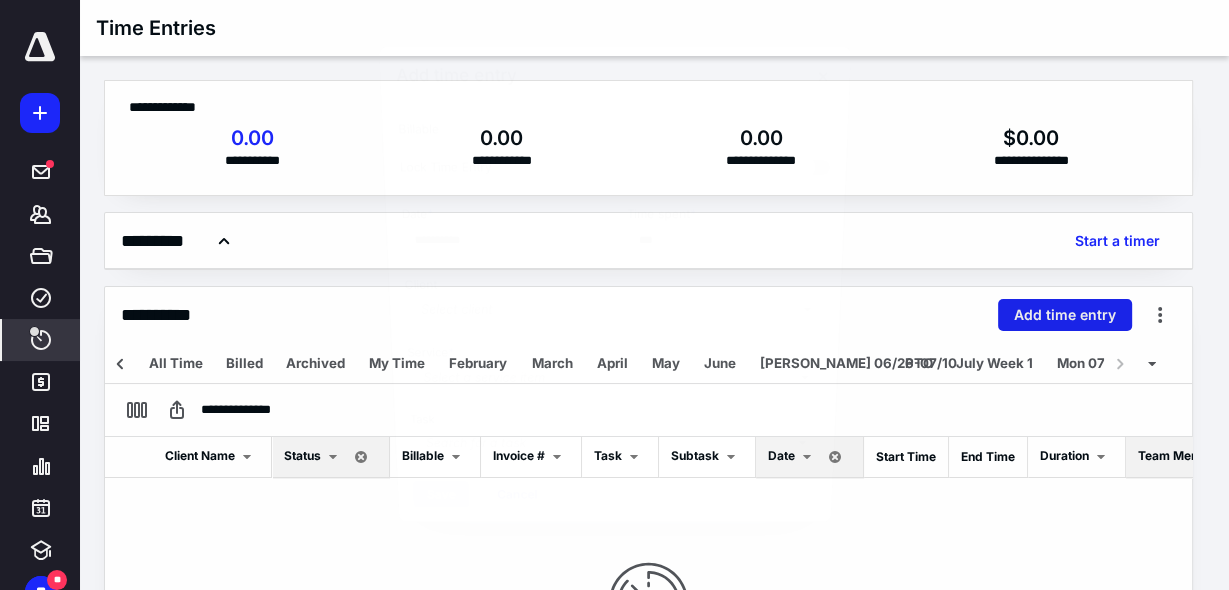 scroll, scrollTop: 0, scrollLeft: 396, axis: horizontal 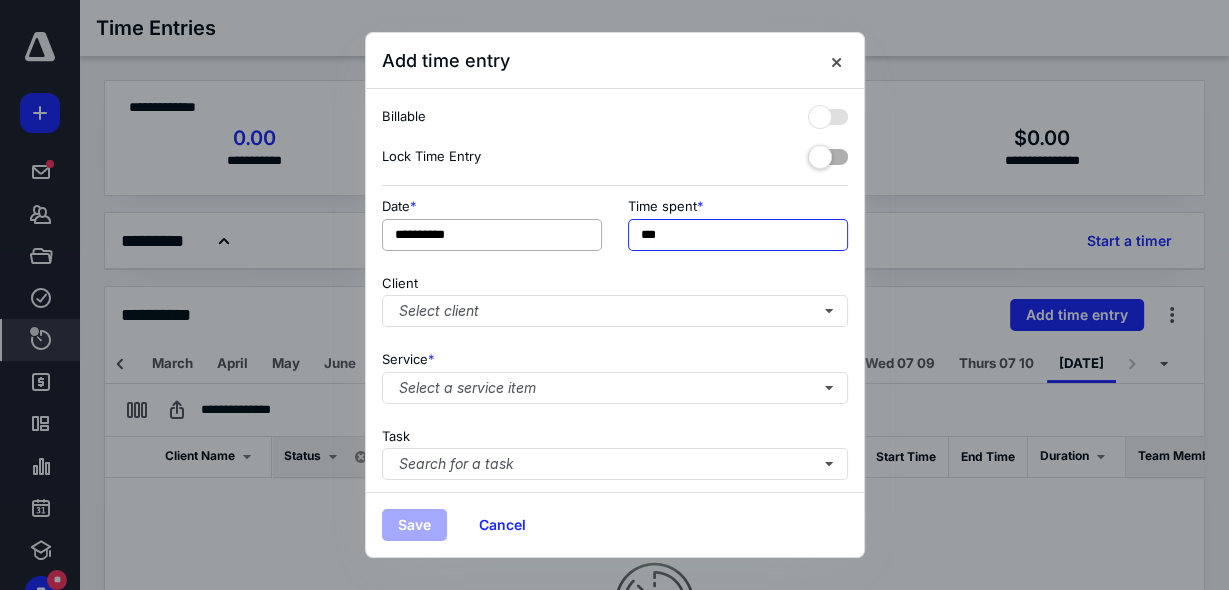 drag, startPoint x: 684, startPoint y: 236, endPoint x: 574, endPoint y: 240, distance: 110.0727 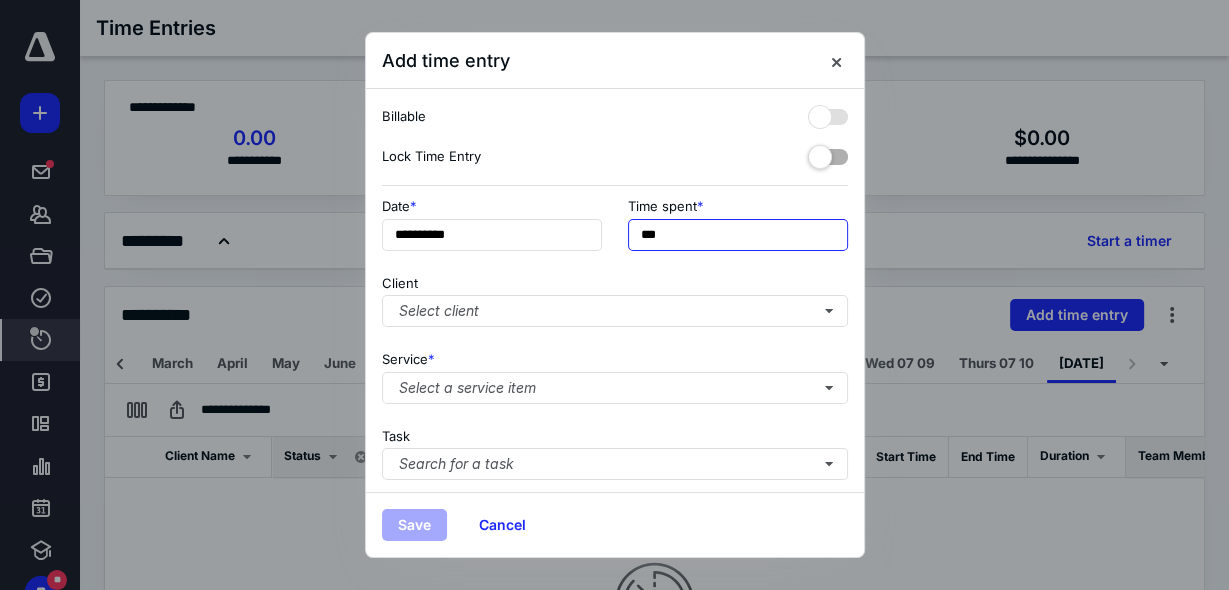 type on "******" 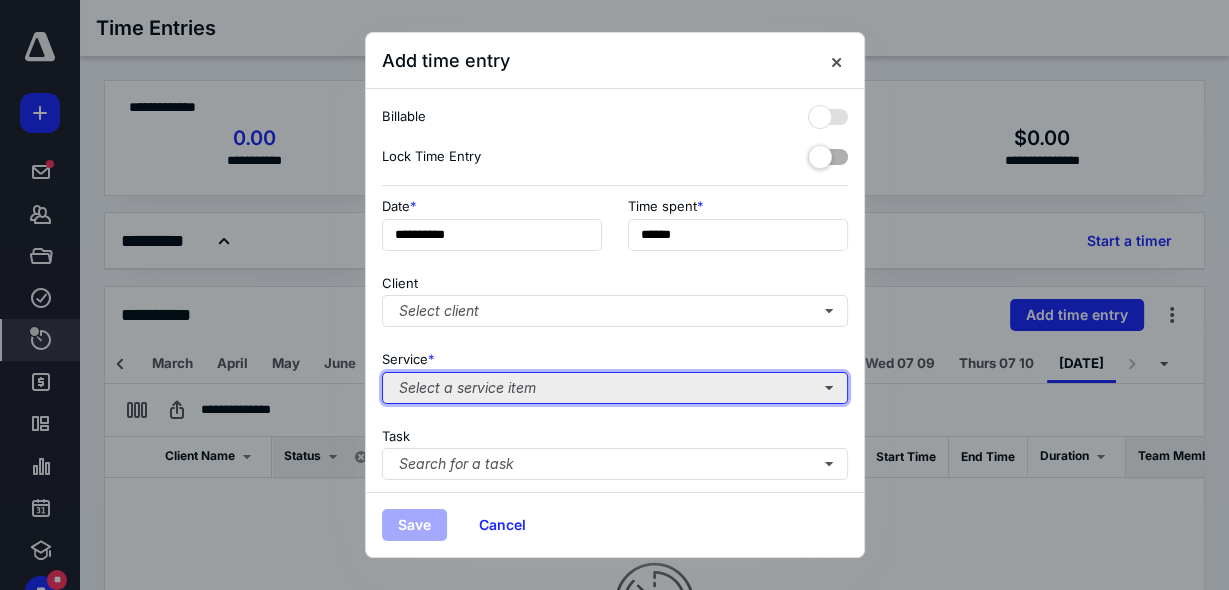 click on "Select a service item" at bounding box center (615, 388) 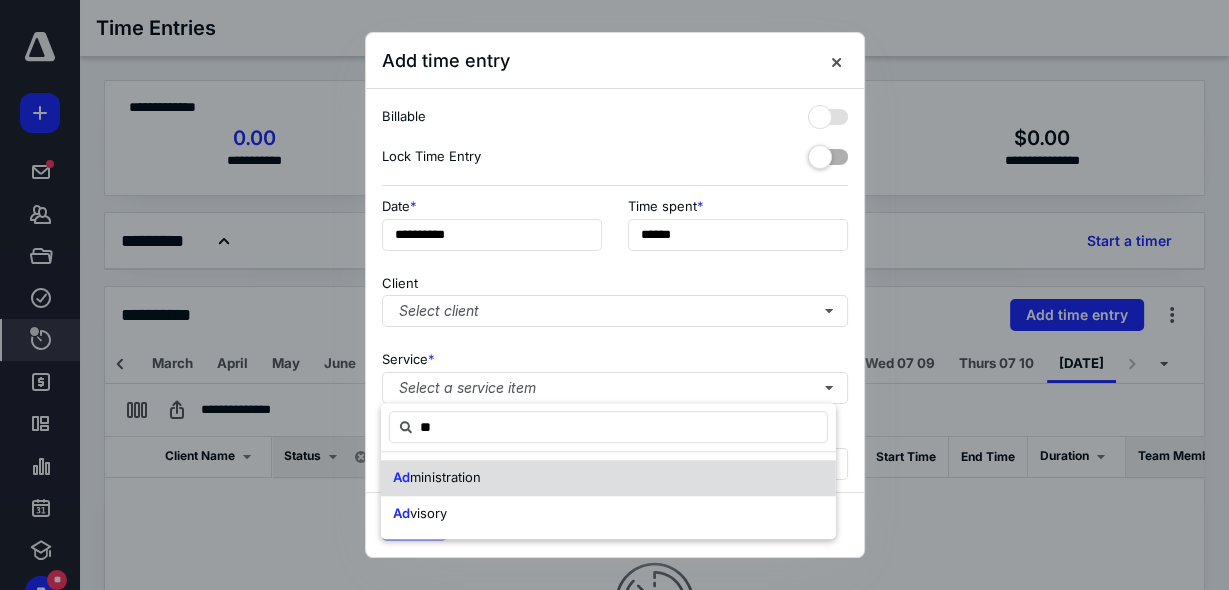 click on "Ad ministration" at bounding box center [608, 478] 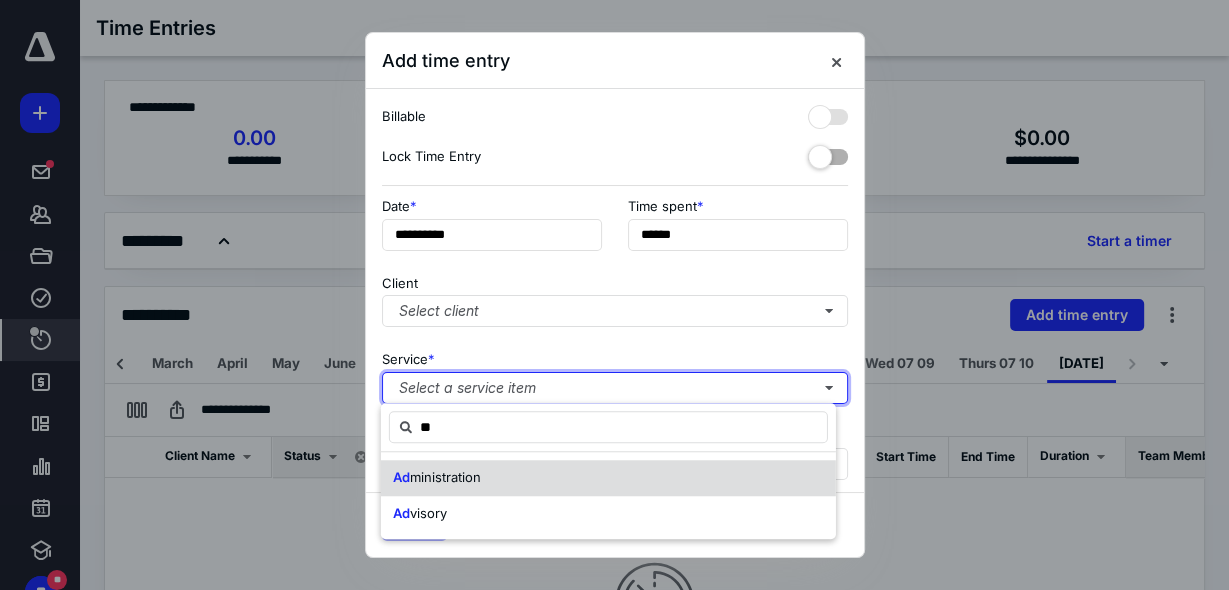type 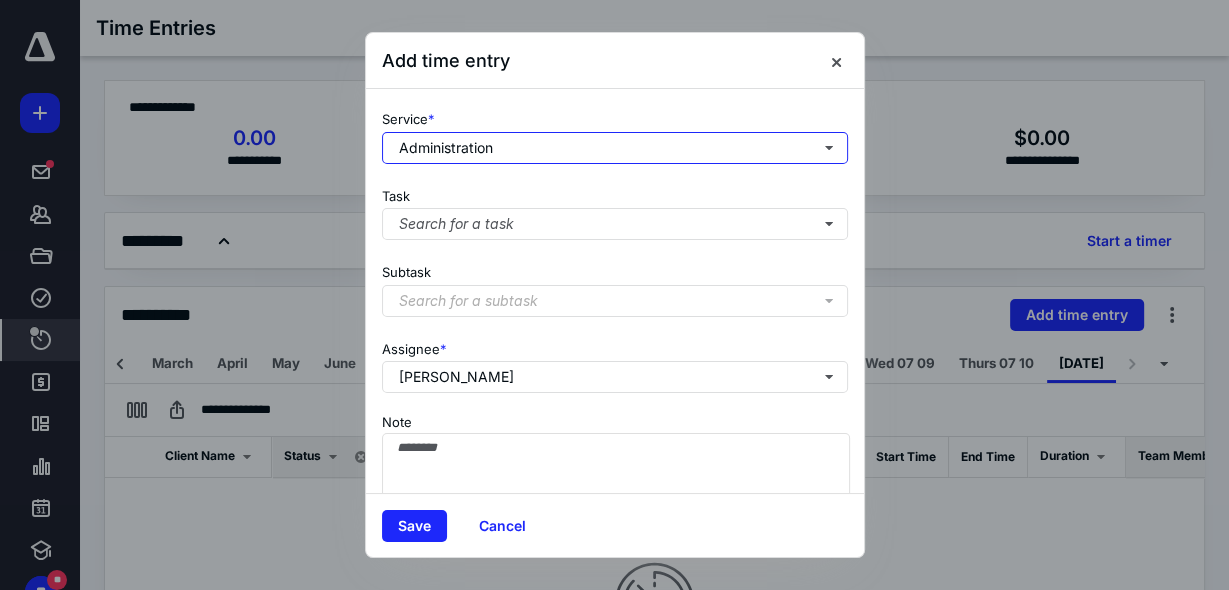 scroll, scrollTop: 320, scrollLeft: 0, axis: vertical 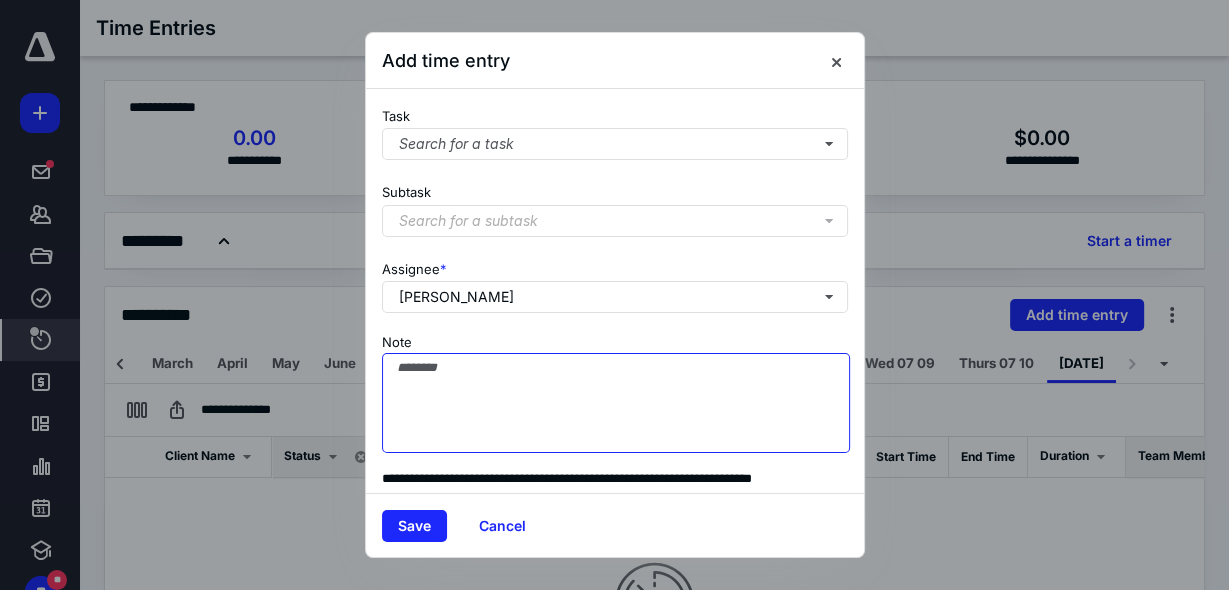 click on "Note" at bounding box center (616, 403) 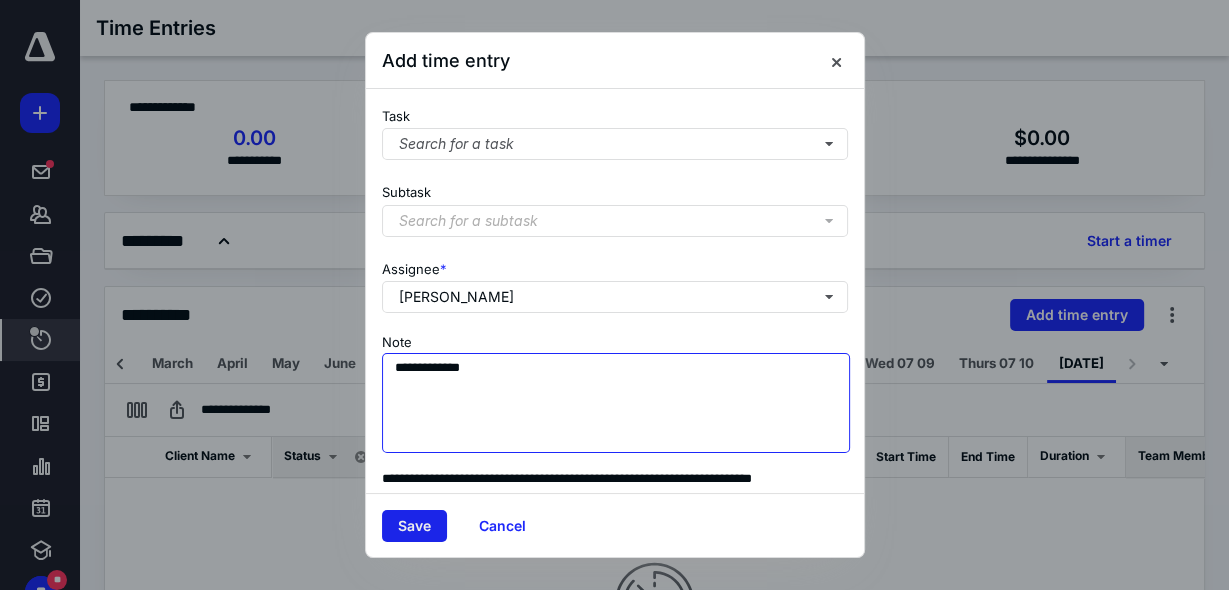 type on "**********" 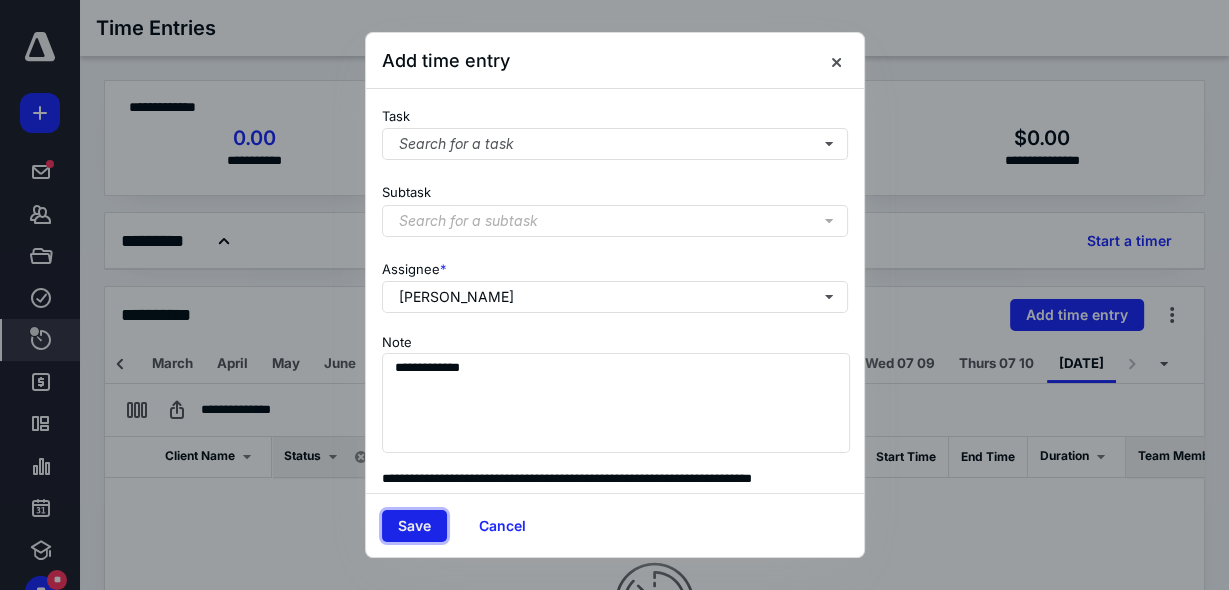 click on "Save" at bounding box center [414, 526] 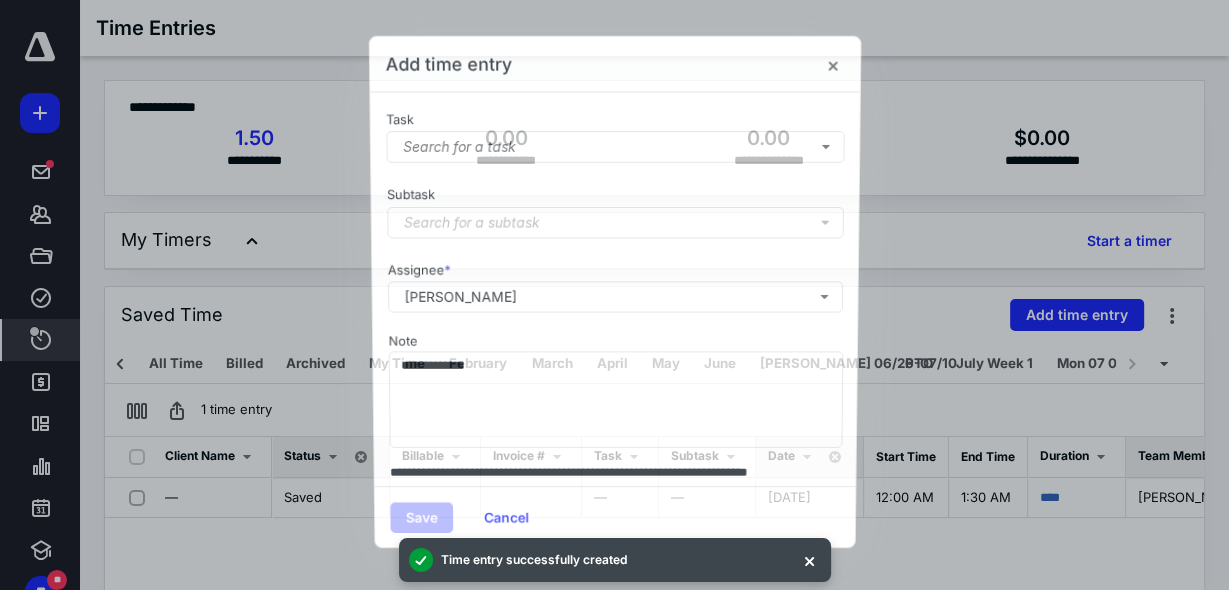 scroll, scrollTop: 0, scrollLeft: 396, axis: horizontal 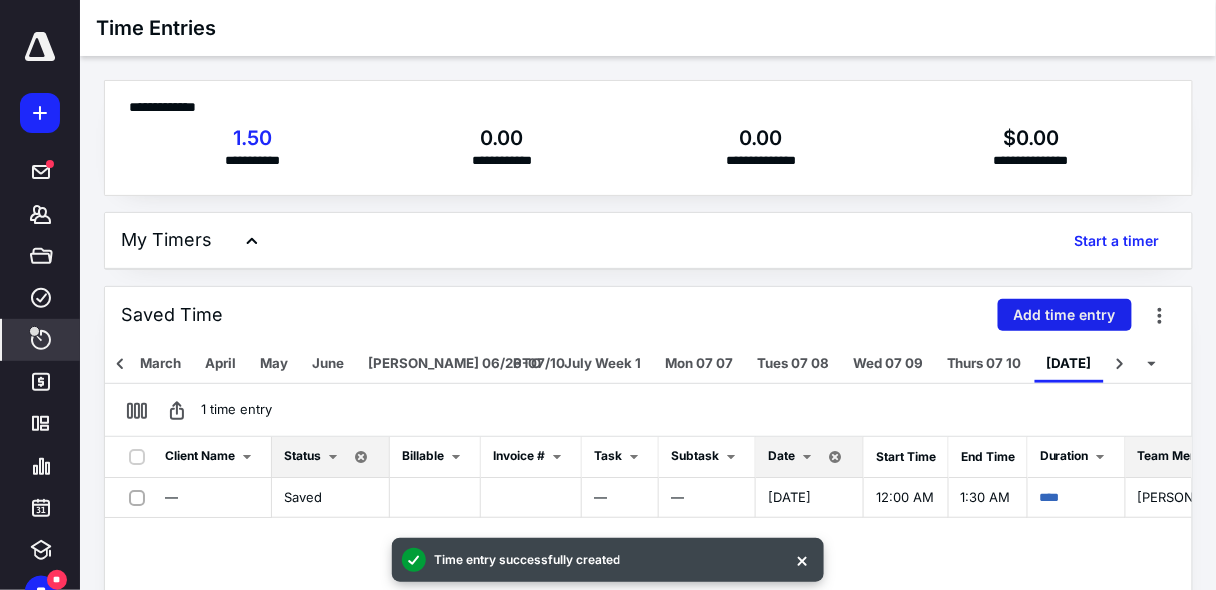 click on "Add time entry" at bounding box center (1065, 315) 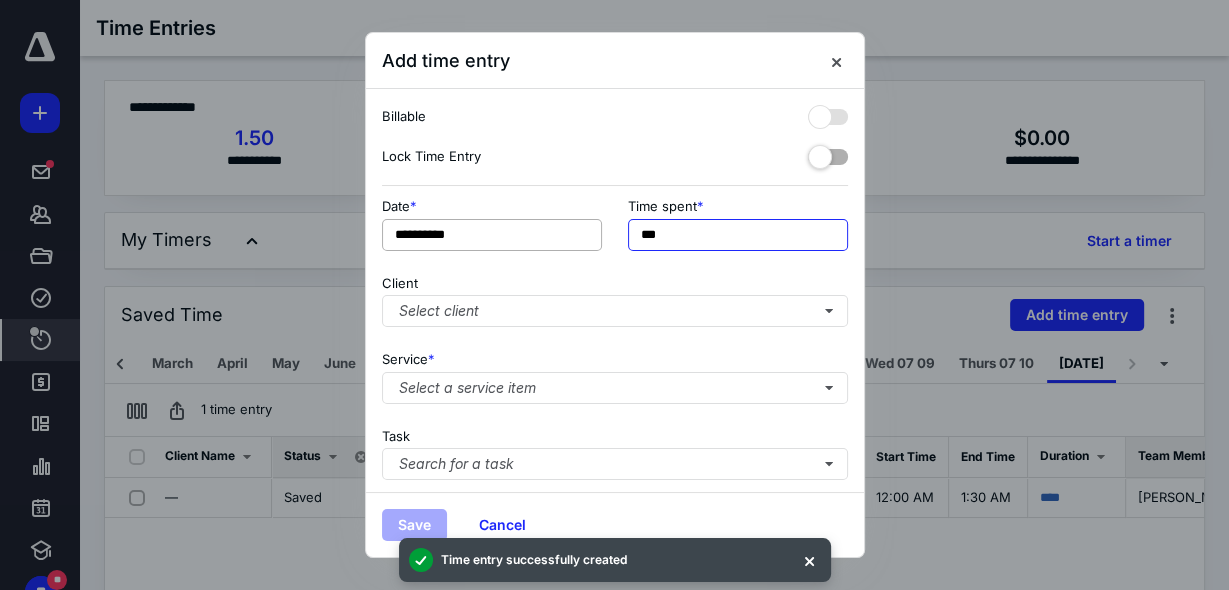 drag, startPoint x: 681, startPoint y: 240, endPoint x: 568, endPoint y: 236, distance: 113.07078 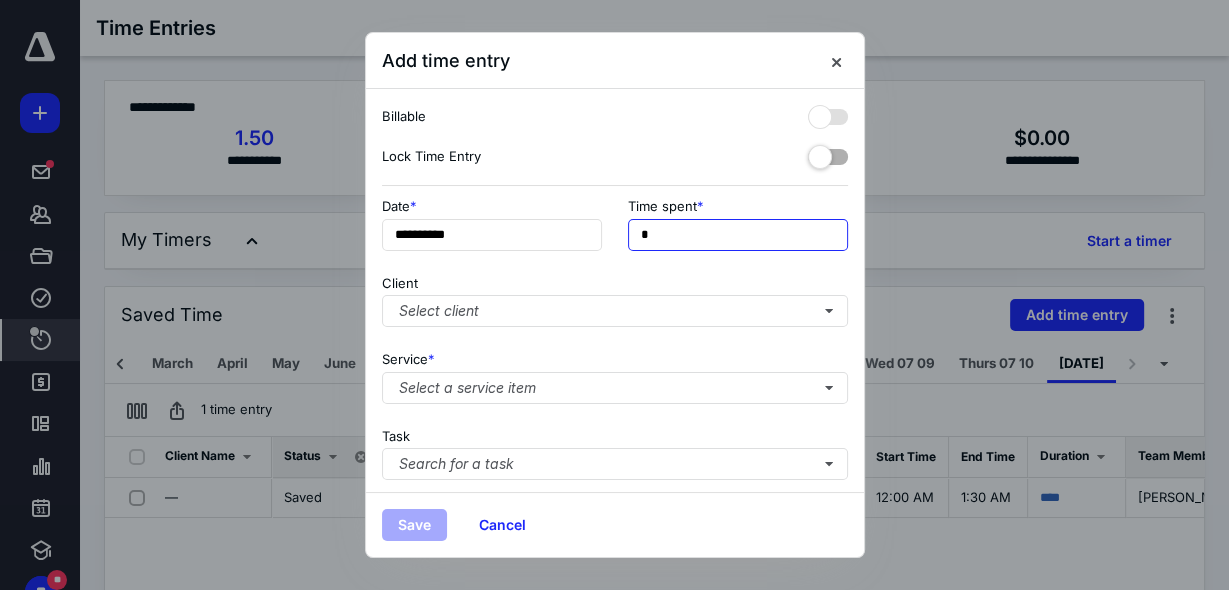 type on "******" 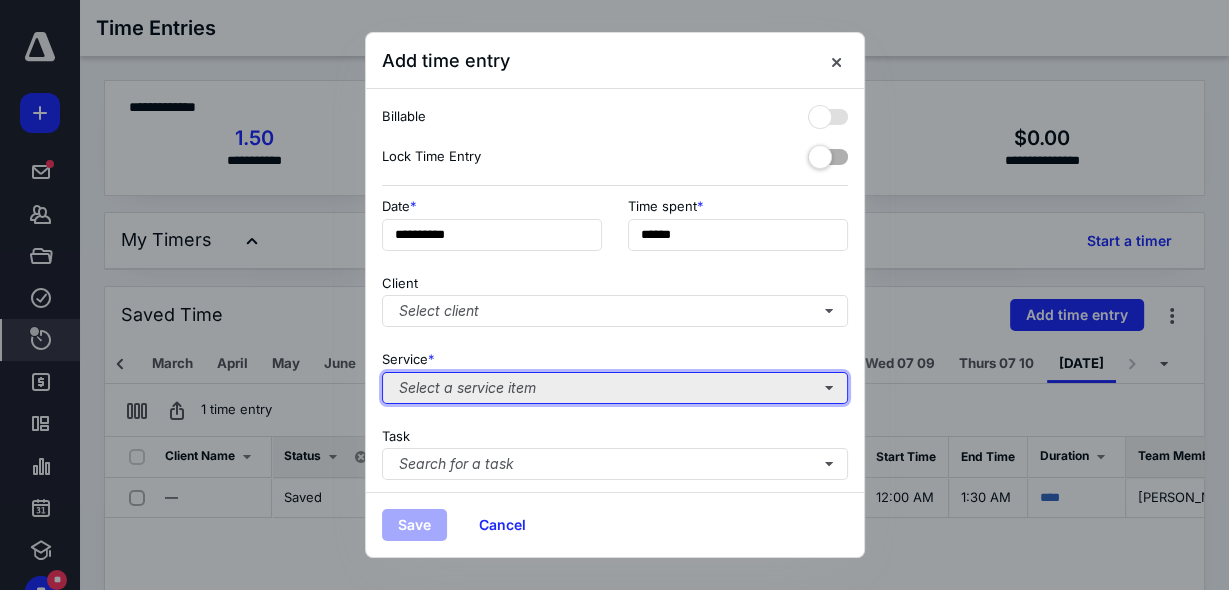 click on "Select a service item" at bounding box center (615, 388) 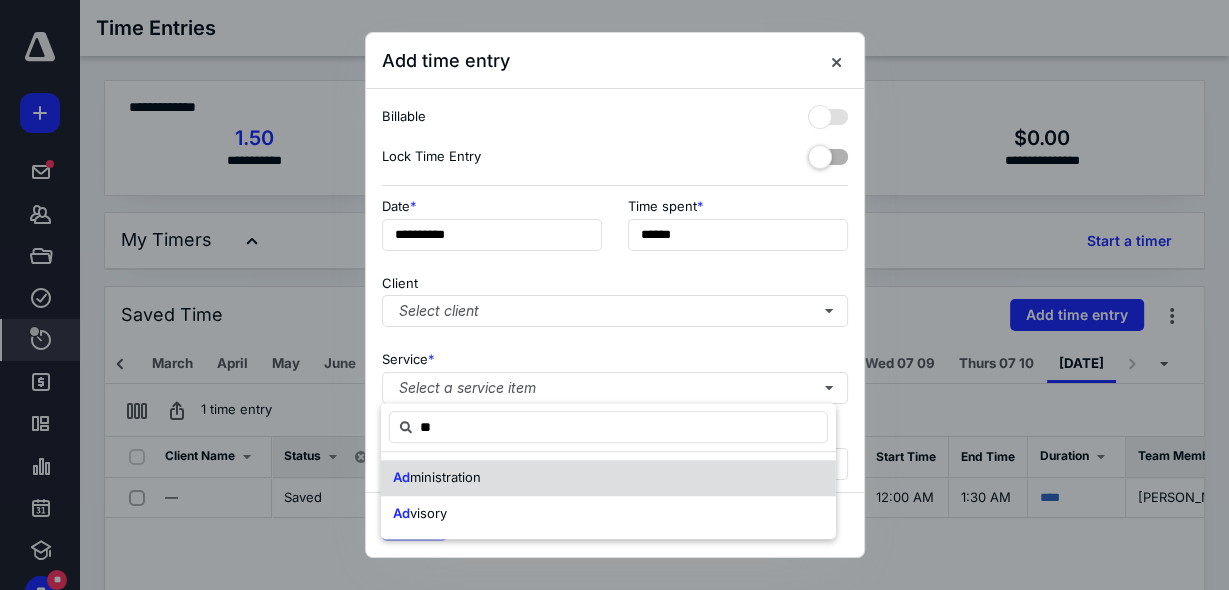 click on "ministration" at bounding box center [445, 477] 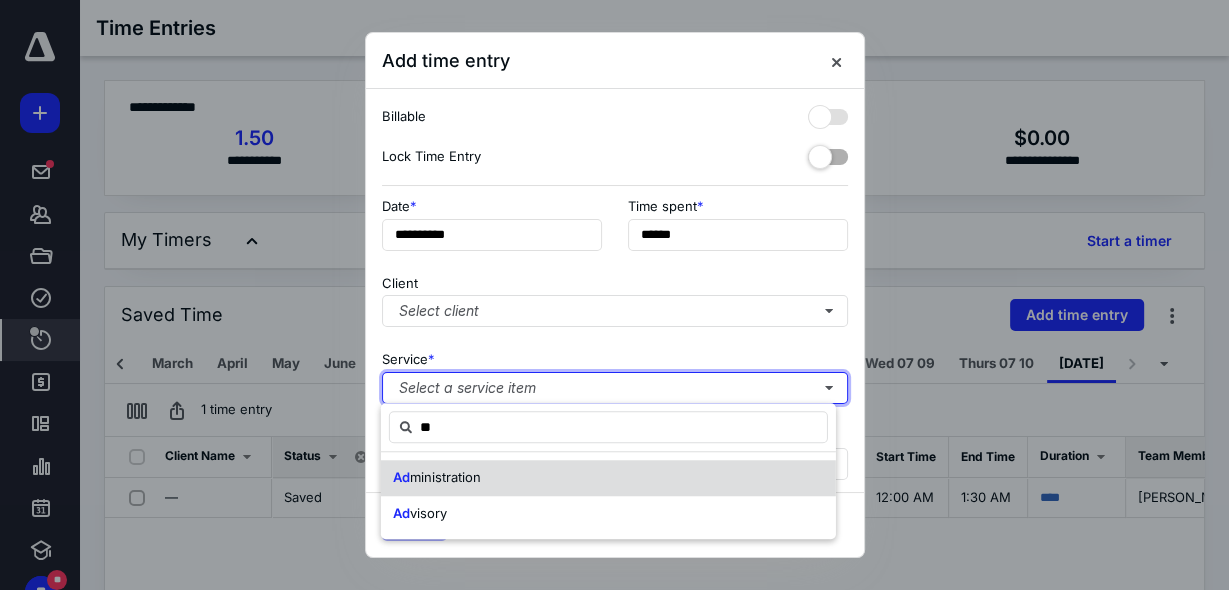 type 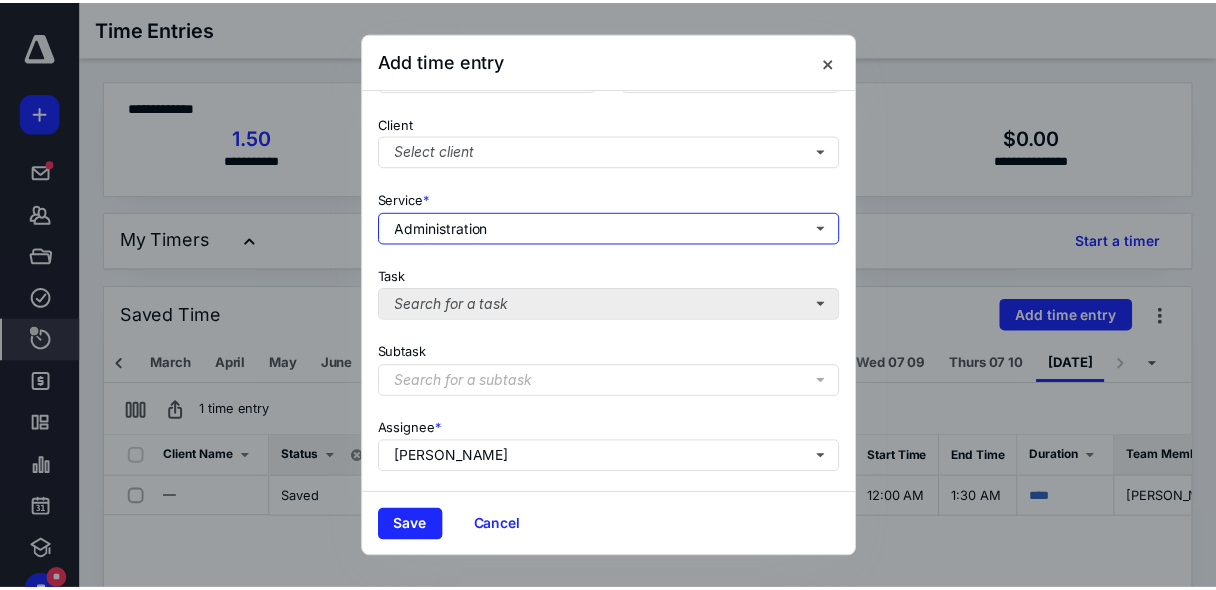 scroll, scrollTop: 320, scrollLeft: 0, axis: vertical 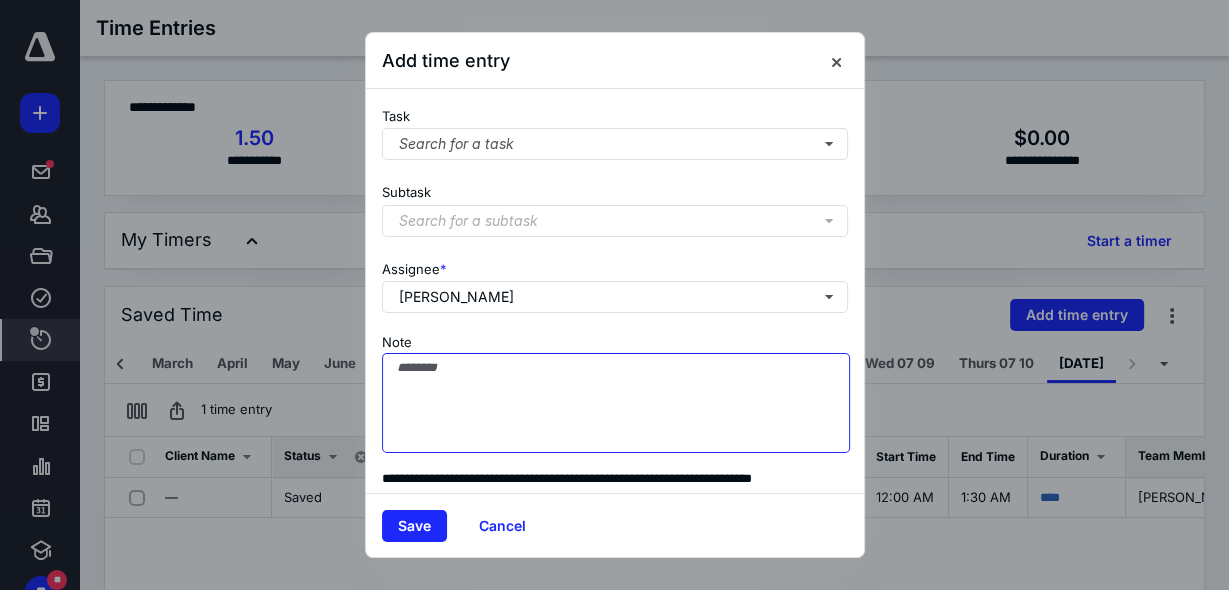 click on "Note" at bounding box center [616, 403] 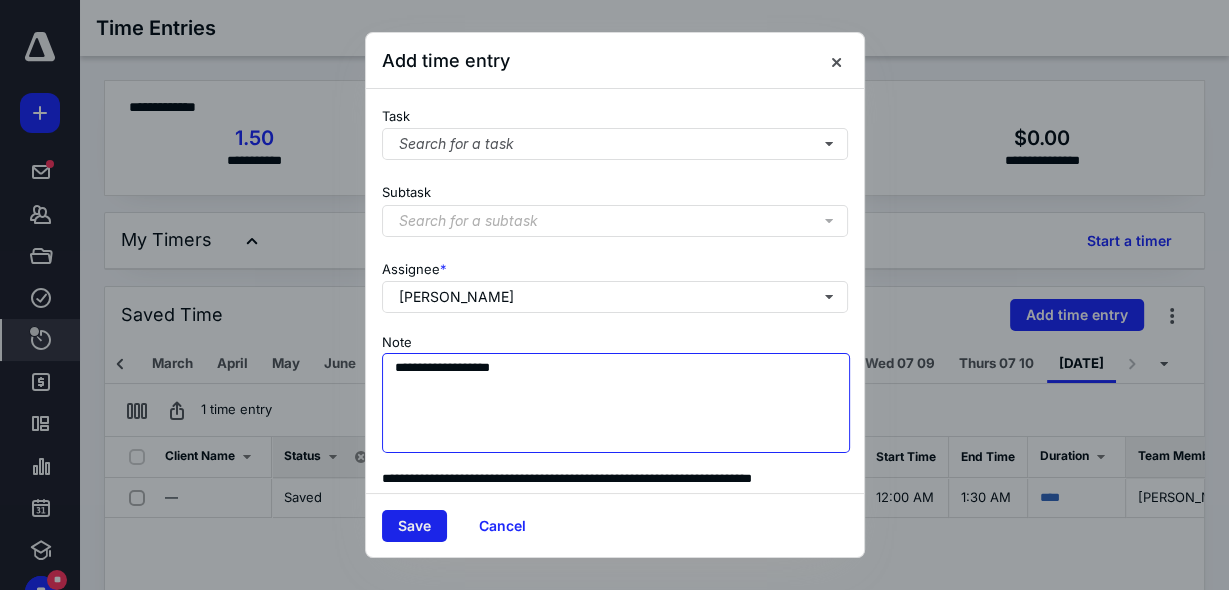 type on "**********" 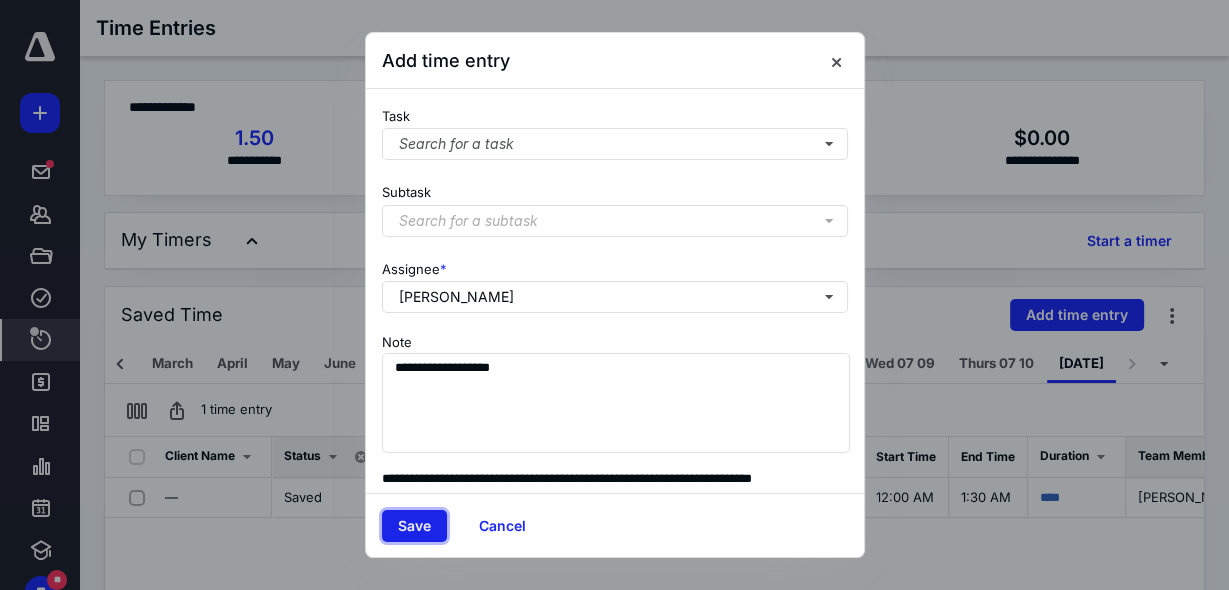 click on "Save" at bounding box center [414, 526] 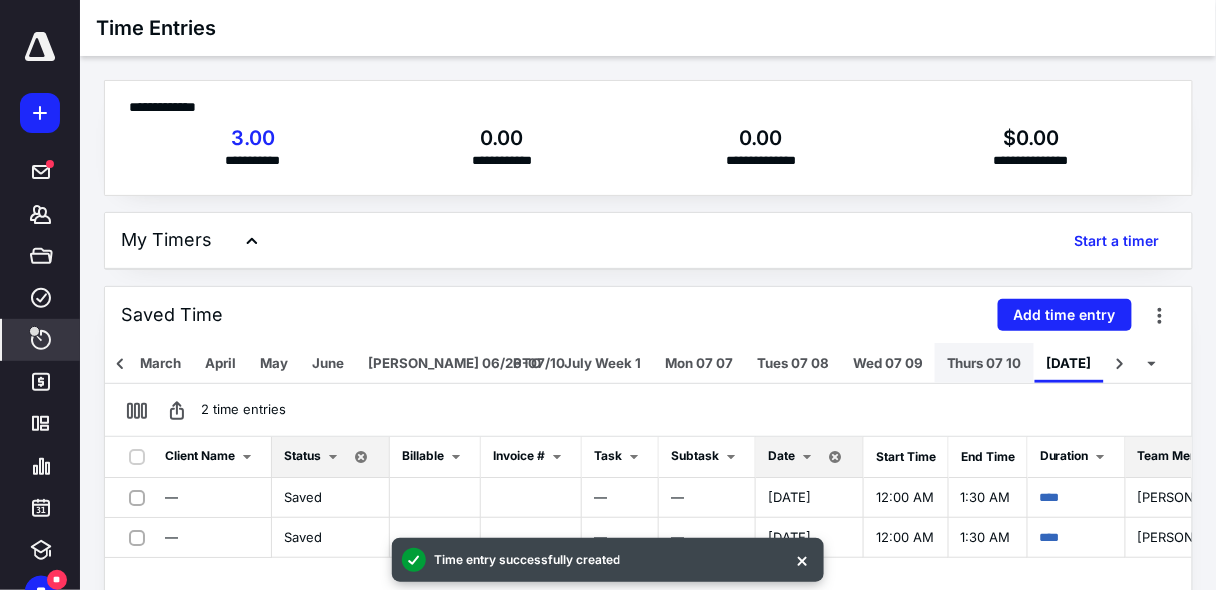 click on "Thurs 07 10" at bounding box center [984, 363] 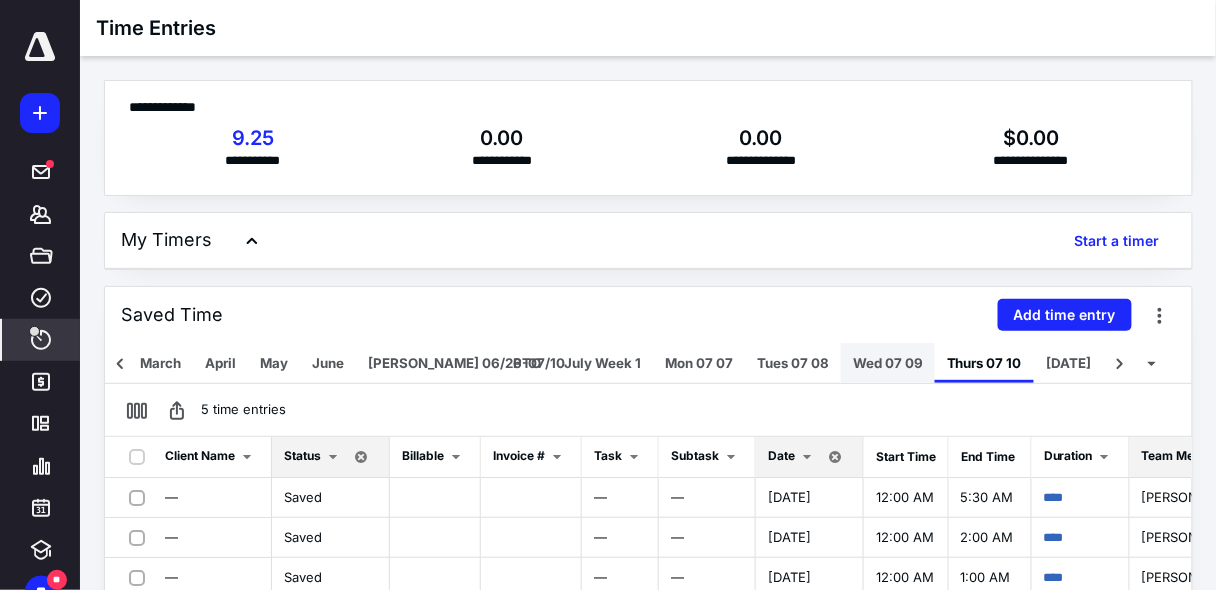 click on "Wed 07 09" at bounding box center (888, 363) 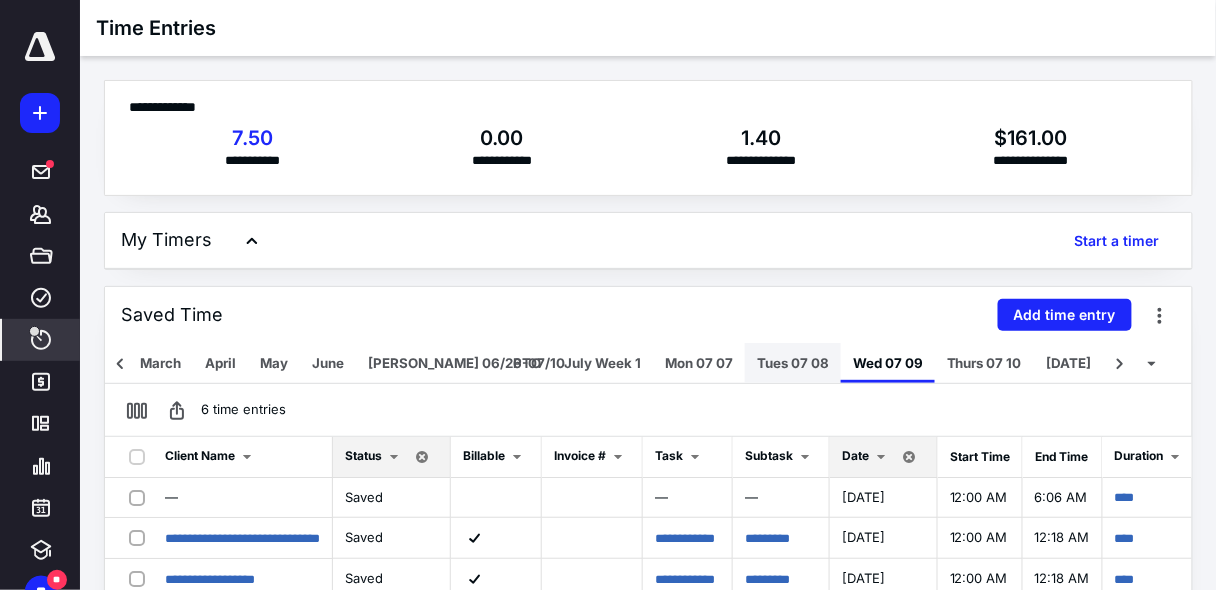 click on "Tues 07 08" at bounding box center (793, 363) 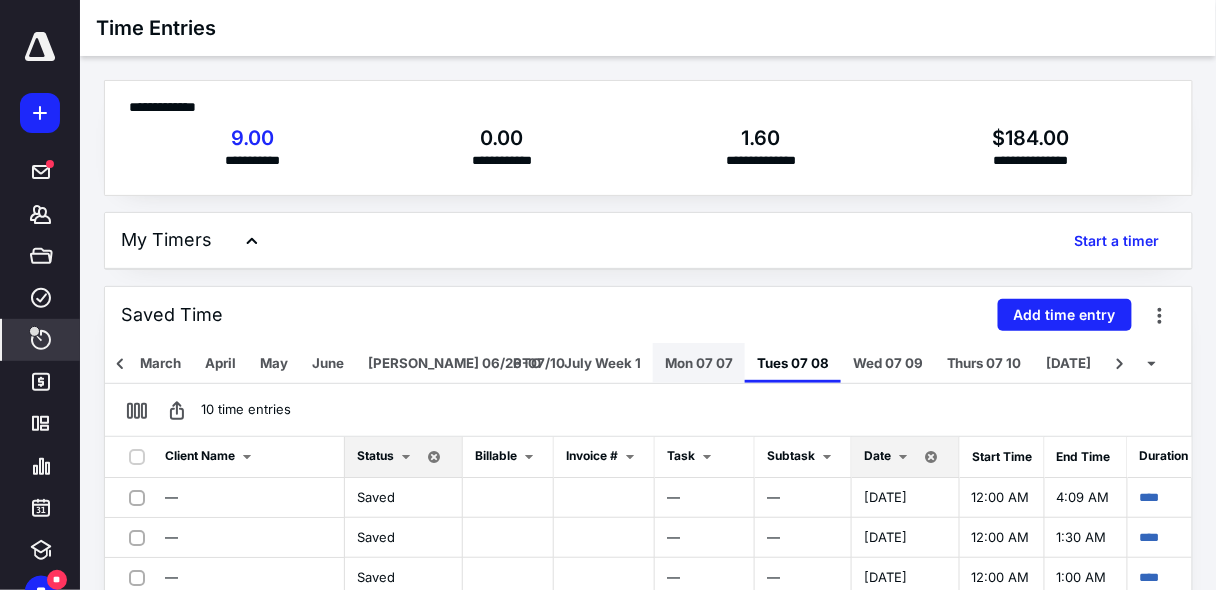 click on "Mon 07 07" at bounding box center [699, 363] 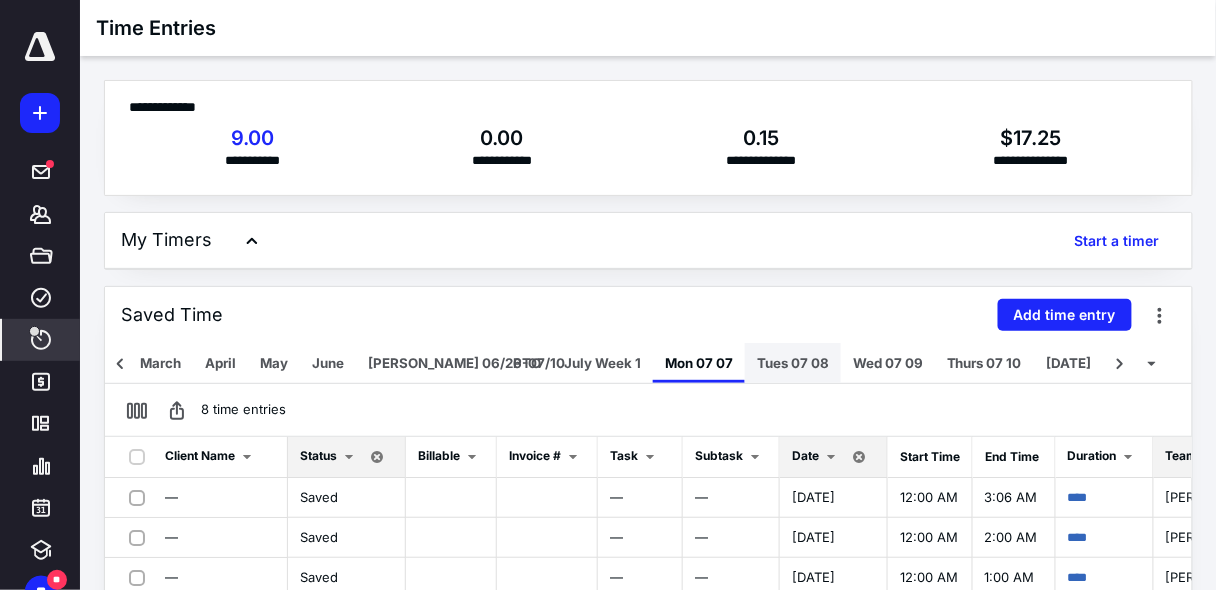 click on "Tues 07 08" at bounding box center [793, 363] 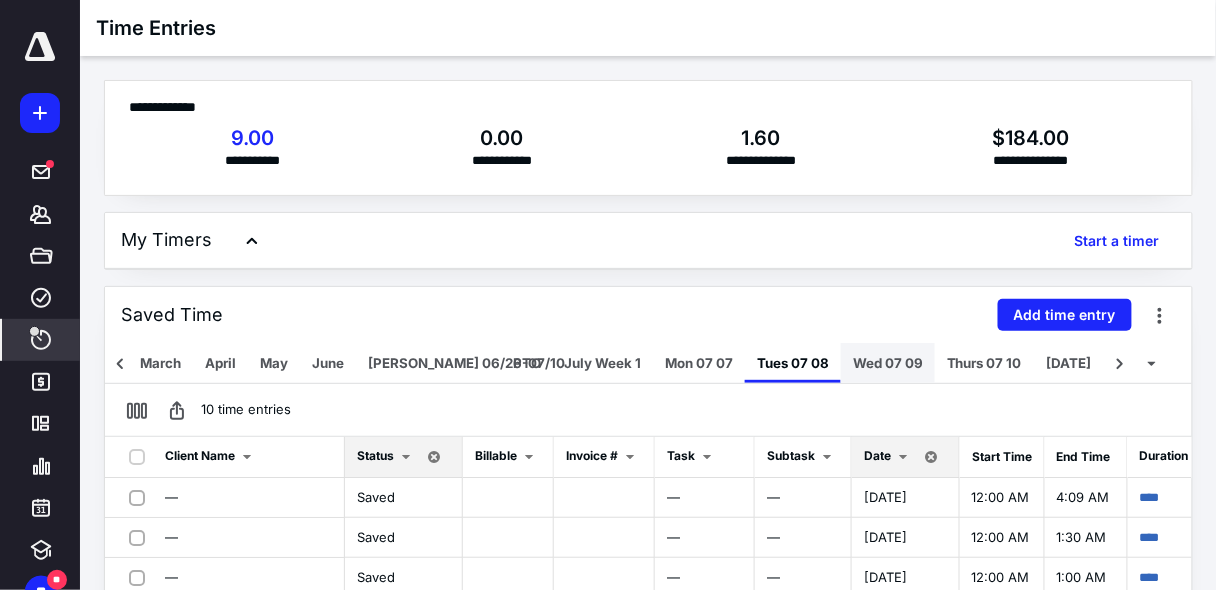 click on "Wed 07 09" at bounding box center (888, 363) 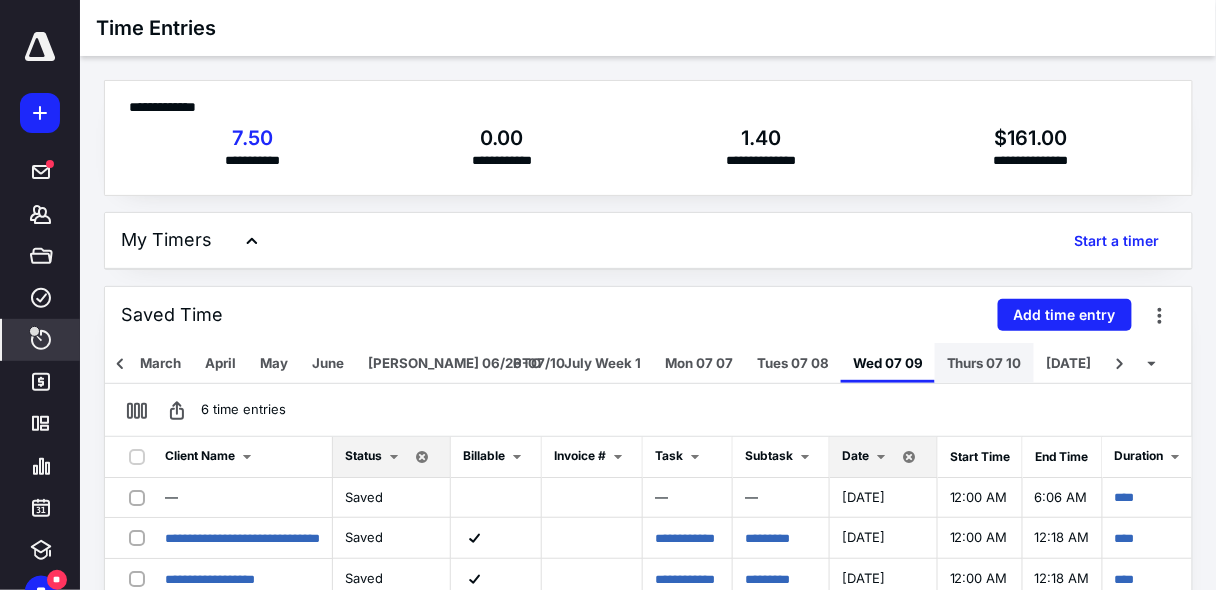 click on "Thurs 07 10" at bounding box center [984, 363] 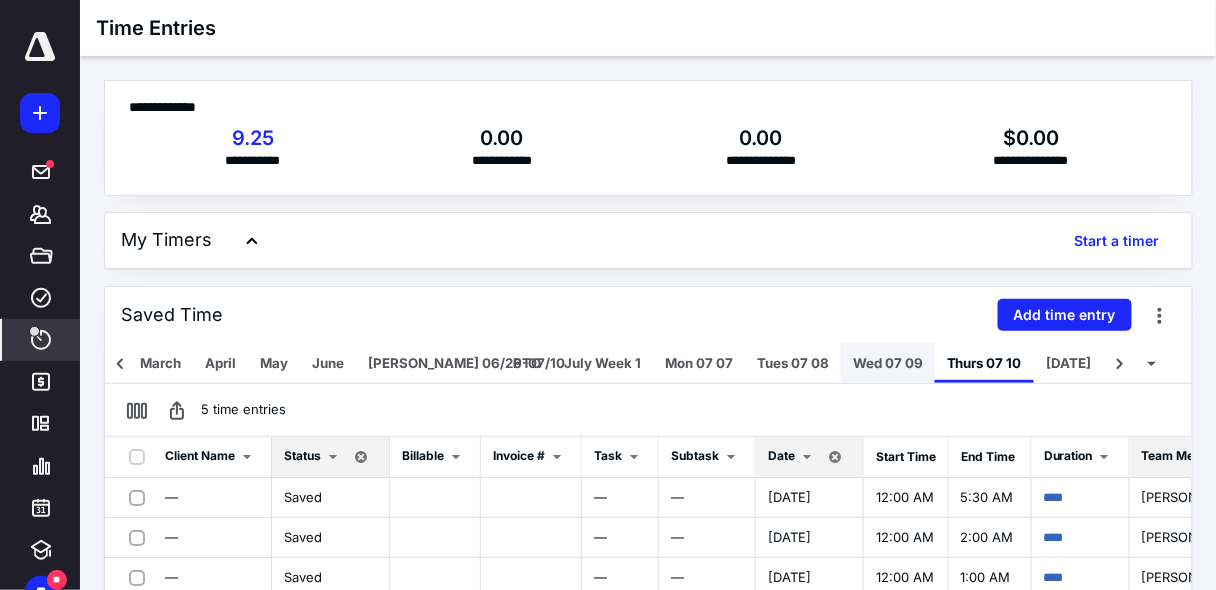 click on "Wed 07 09" at bounding box center (888, 363) 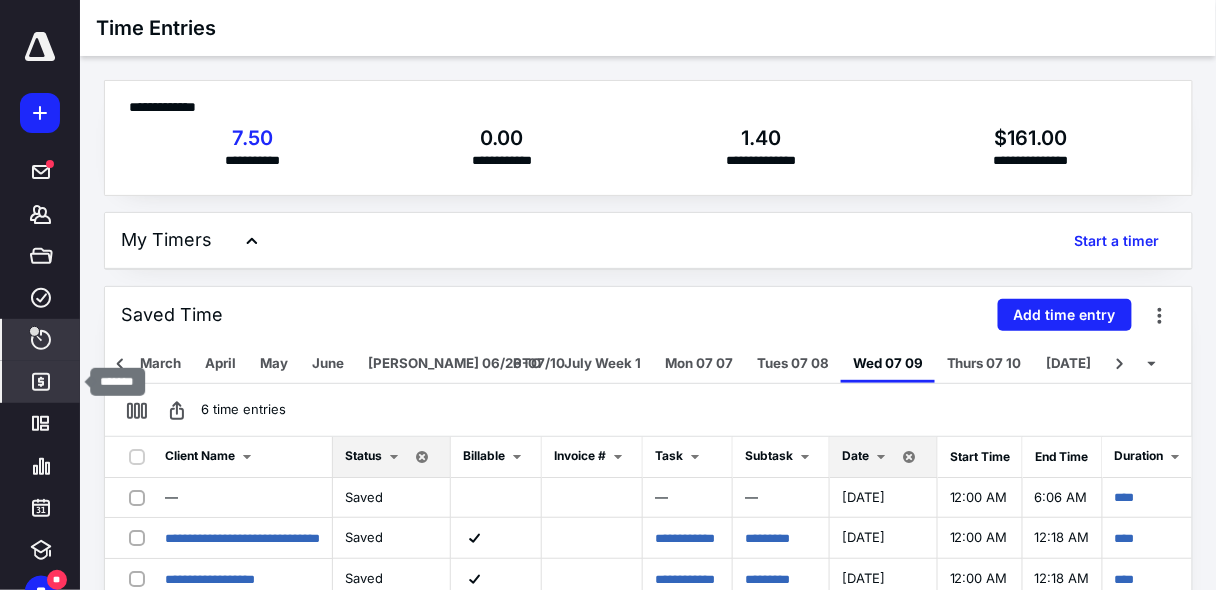 click 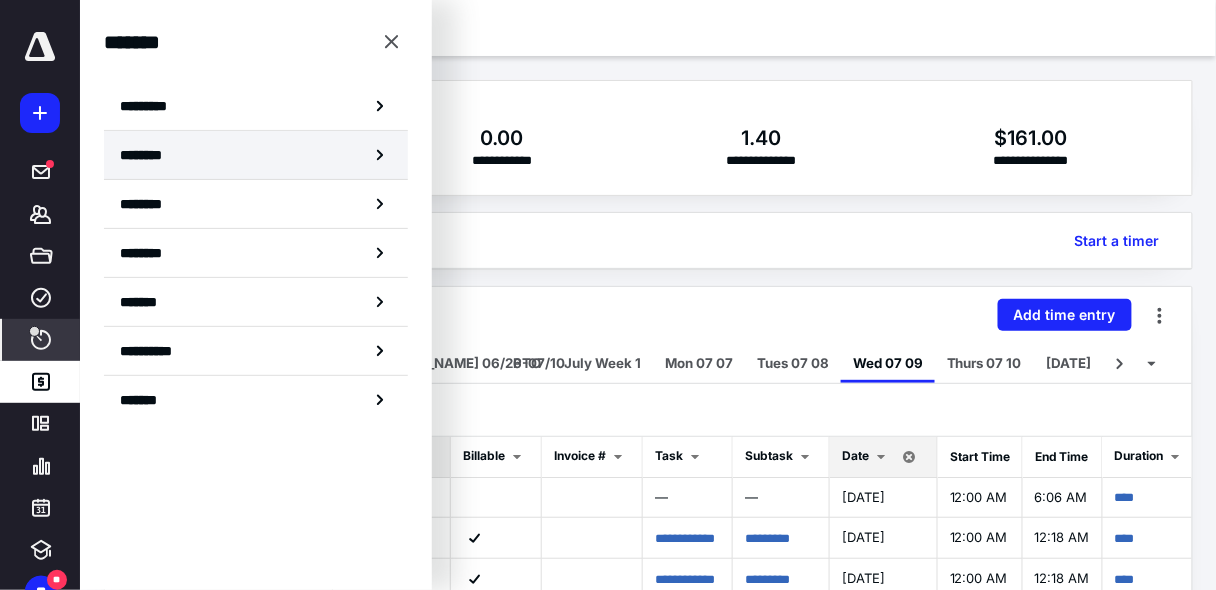 click on "********" at bounding box center [148, 155] 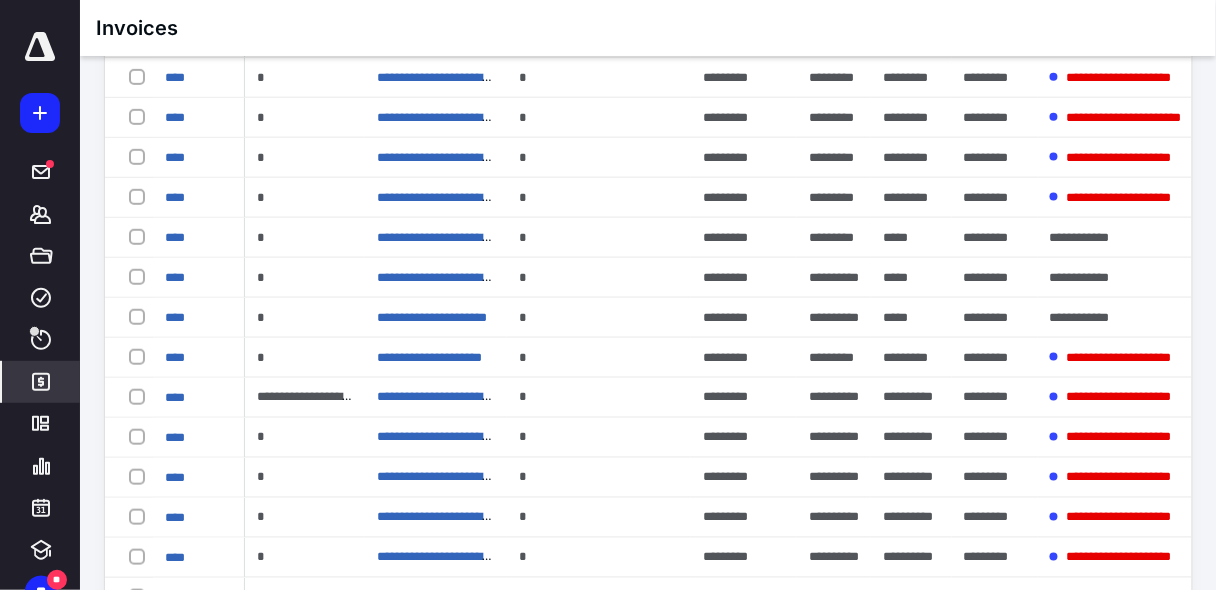 scroll, scrollTop: 720, scrollLeft: 0, axis: vertical 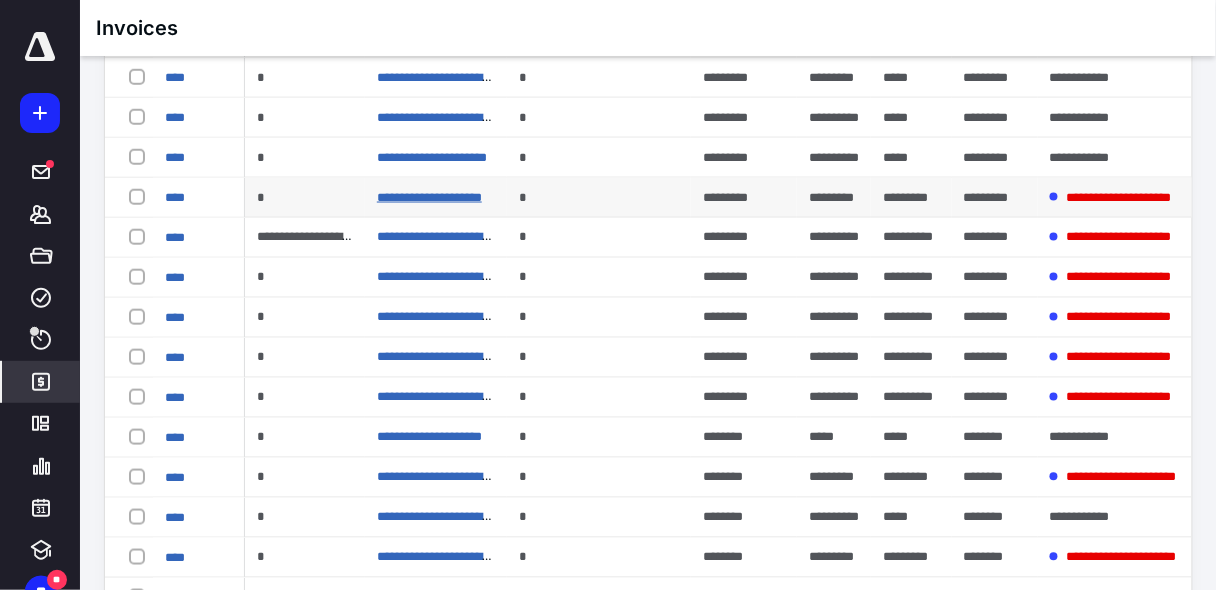 click on "**********" at bounding box center [429, 197] 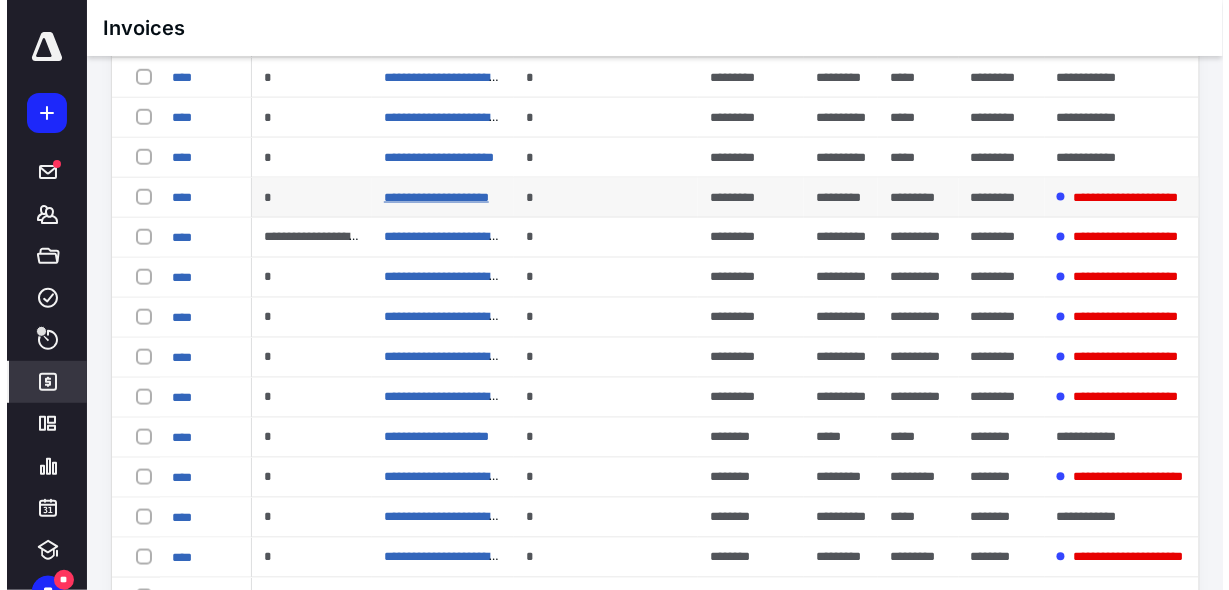 scroll, scrollTop: 0, scrollLeft: 0, axis: both 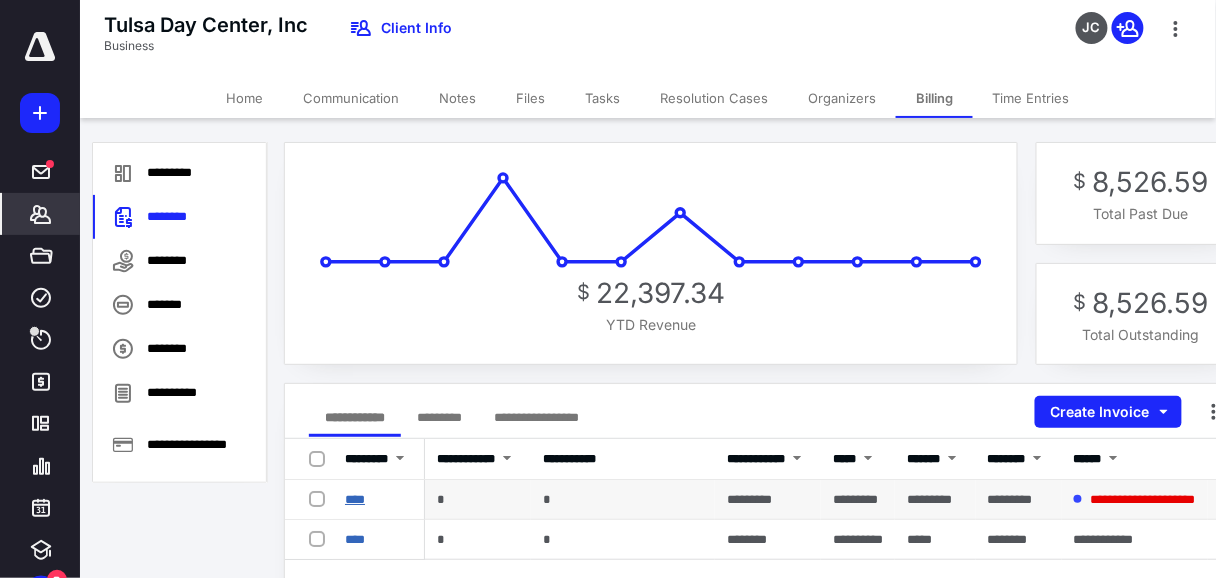 click on "****" at bounding box center [355, 499] 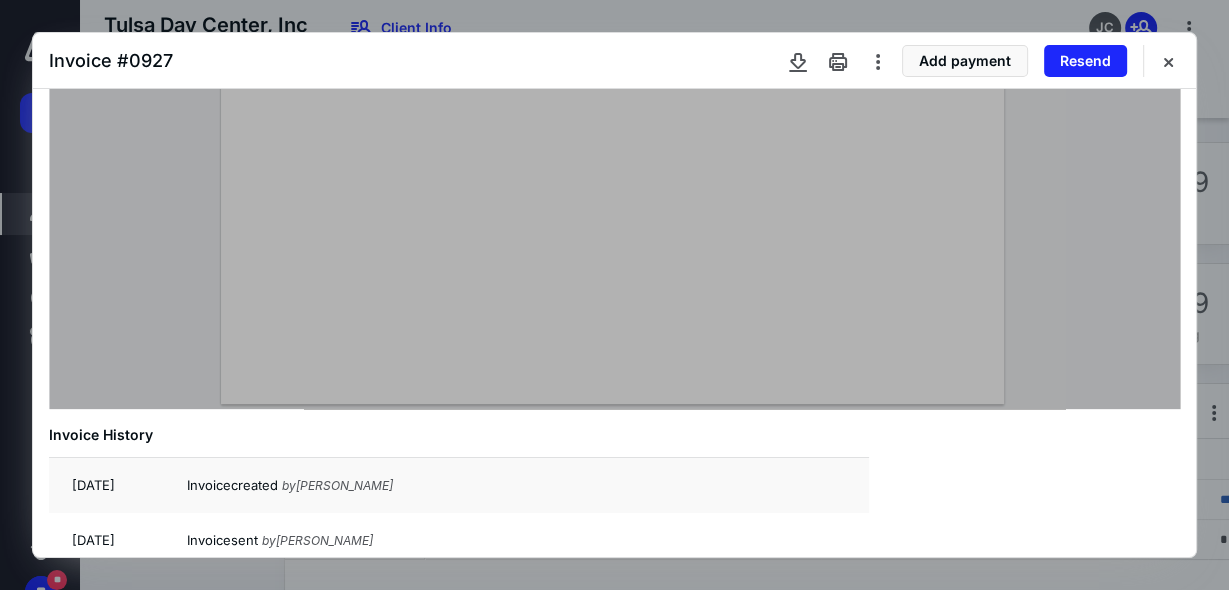 scroll, scrollTop: 745, scrollLeft: 0, axis: vertical 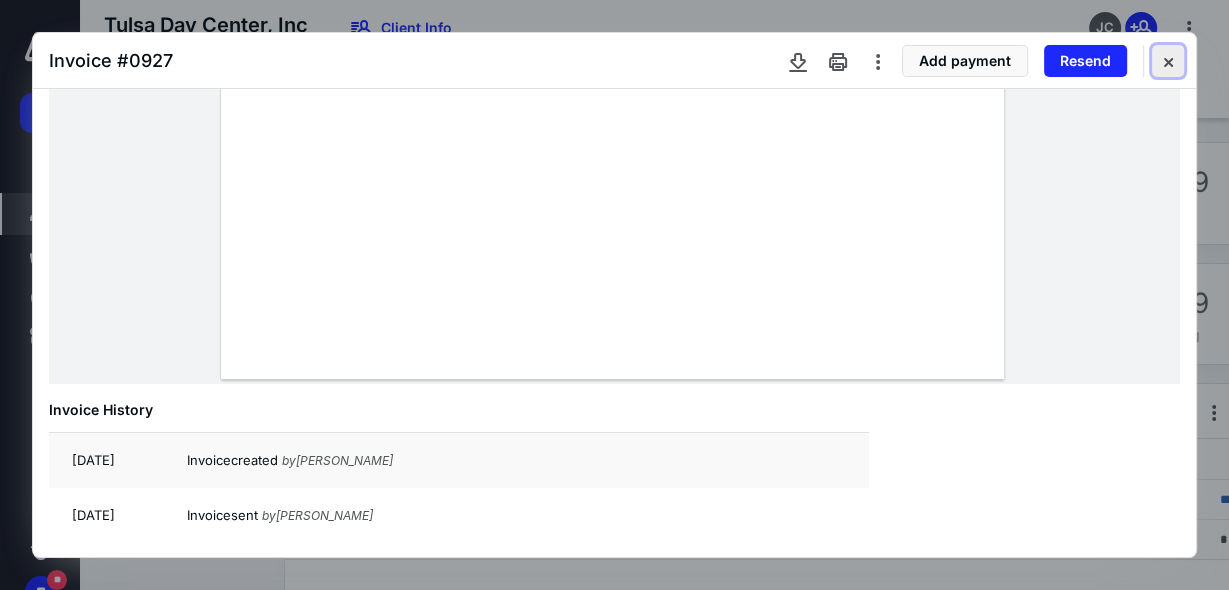 click at bounding box center (1168, 61) 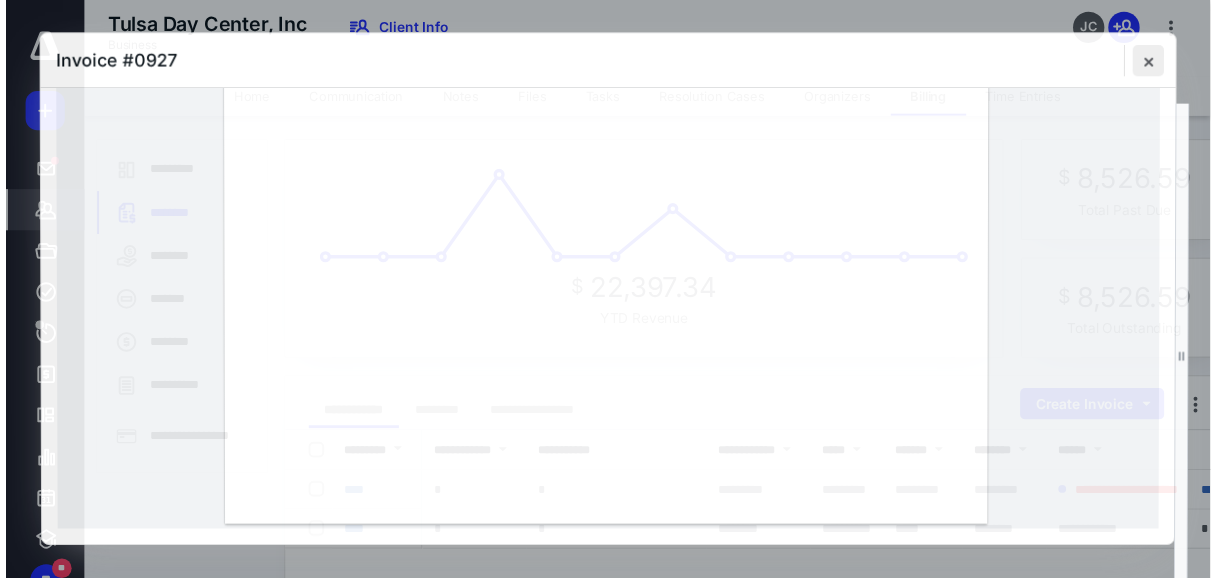 scroll, scrollTop: 586, scrollLeft: 0, axis: vertical 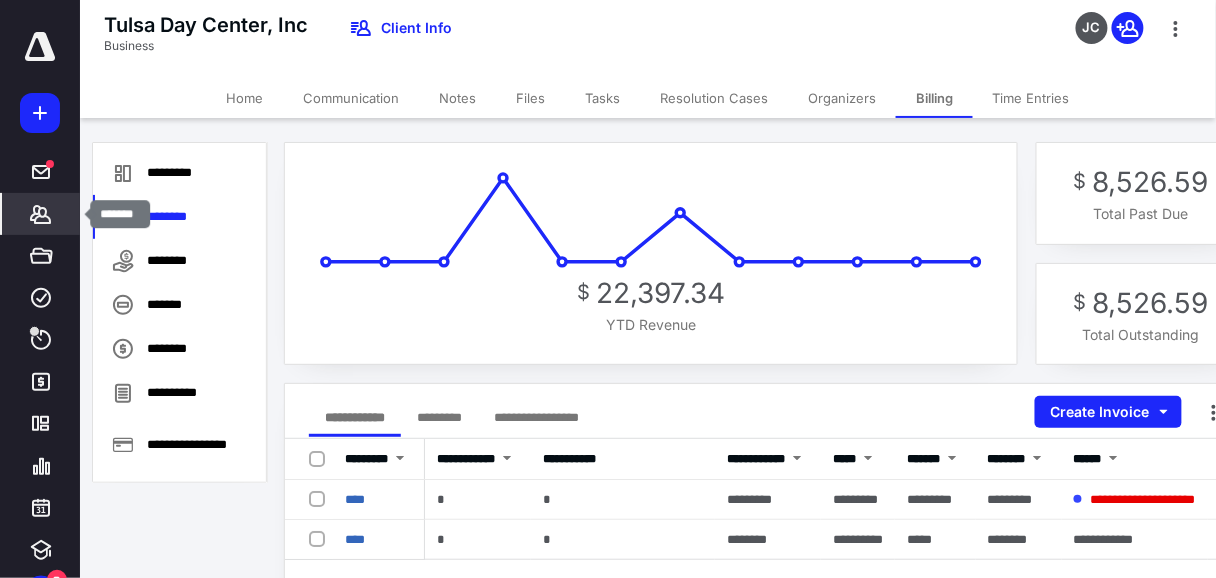 click 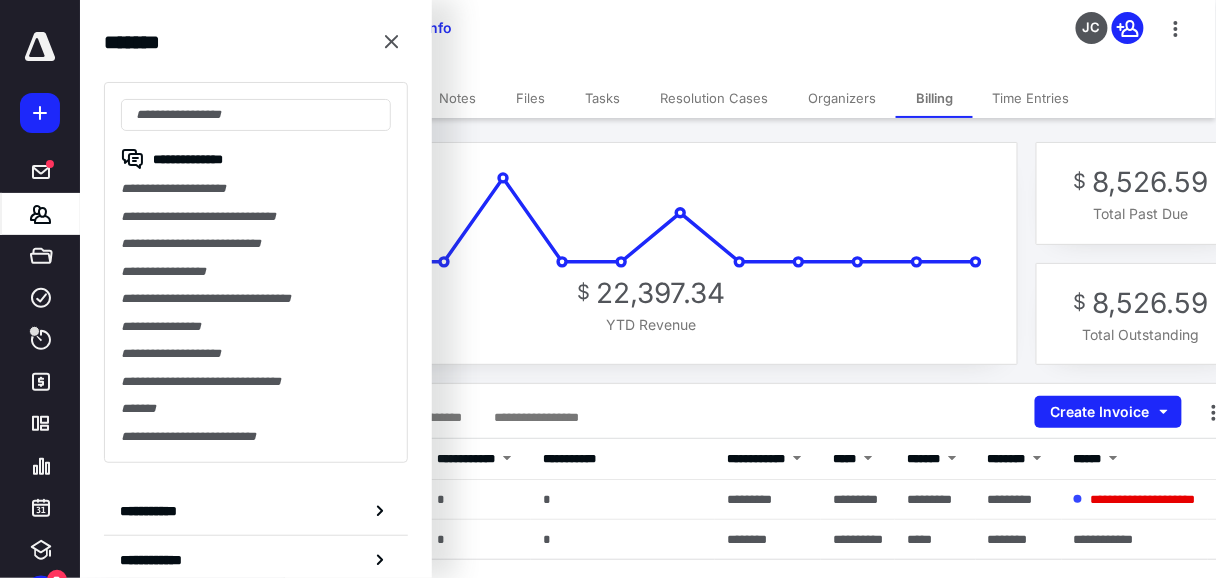 click on "$   22,397.34 YTD Revenue" at bounding box center [651, 253] 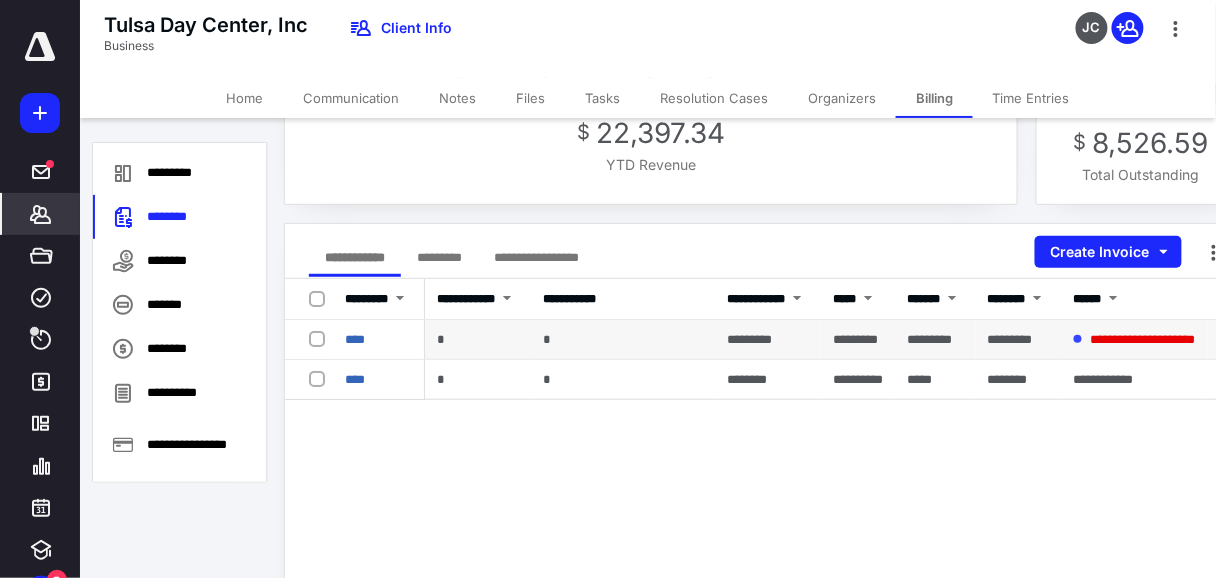 scroll, scrollTop: 240, scrollLeft: 0, axis: vertical 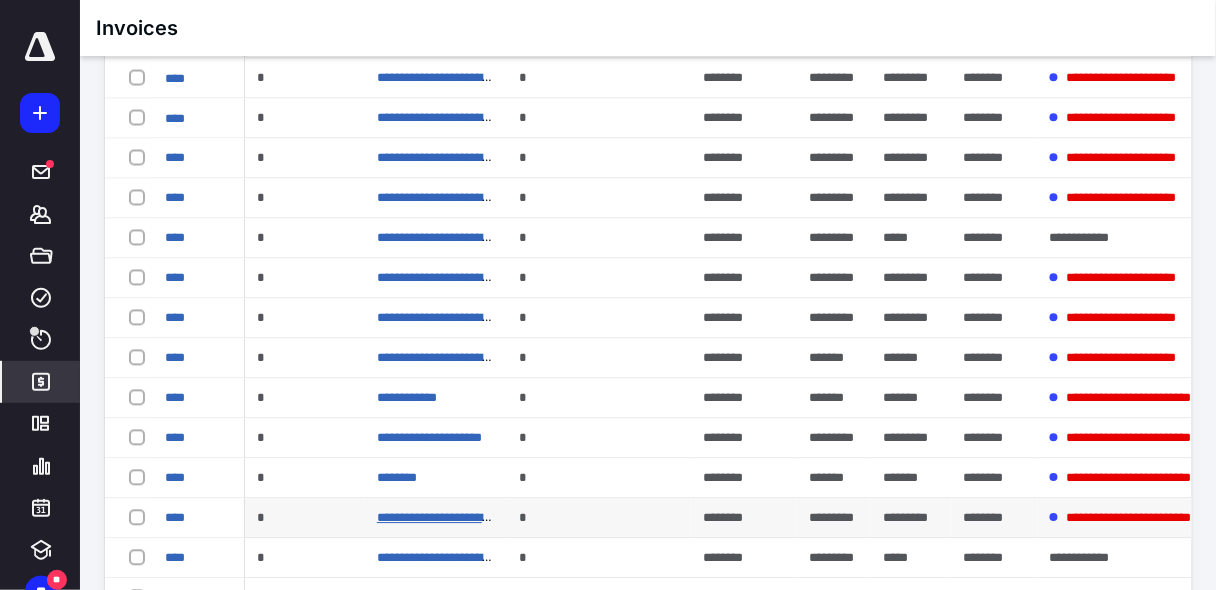 click on "**********" at bounding box center (437, 517) 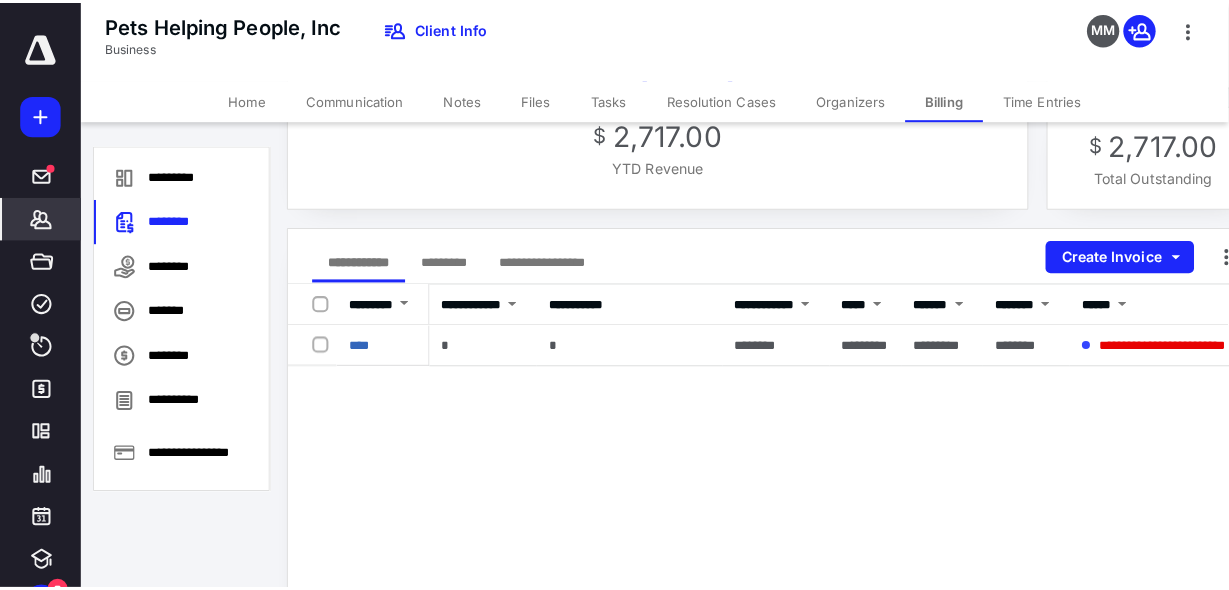 scroll, scrollTop: 320, scrollLeft: 0, axis: vertical 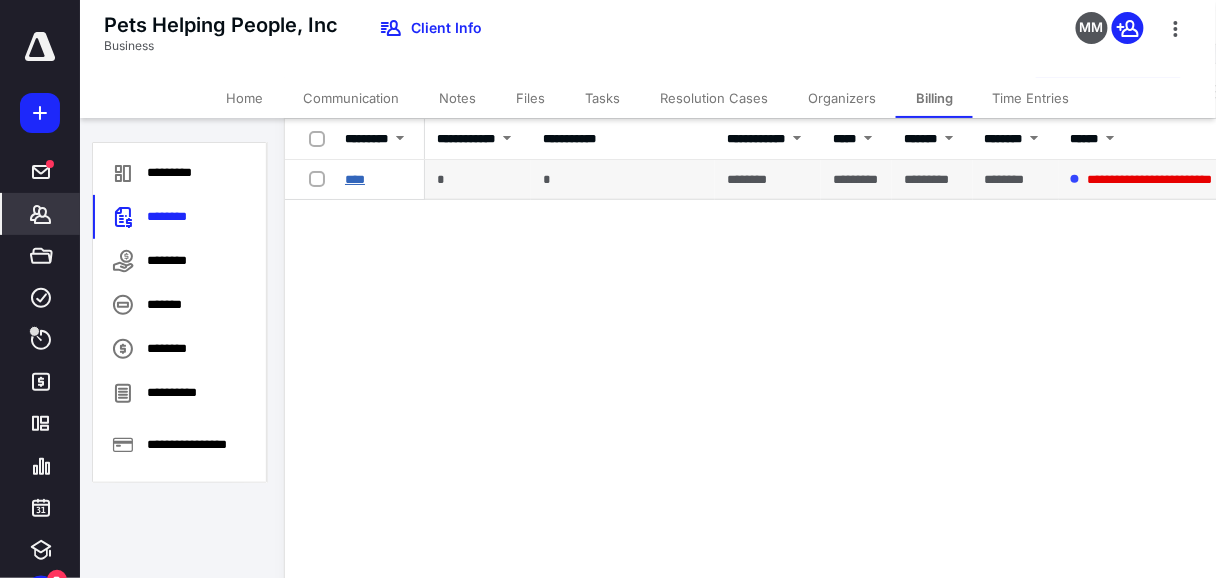 click on "****" at bounding box center (355, 179) 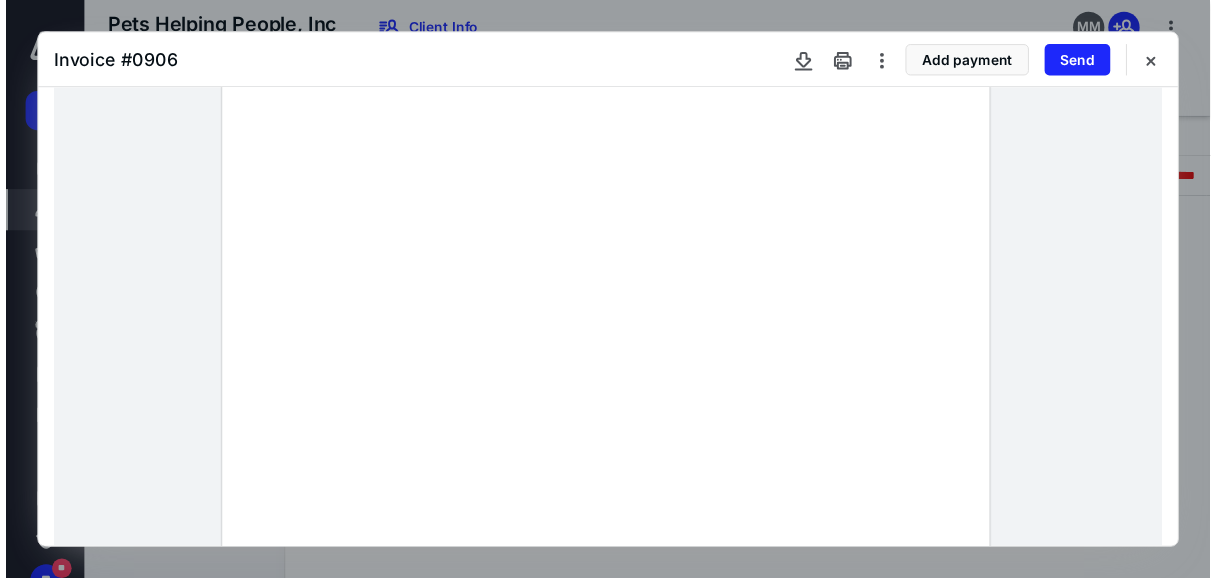 scroll, scrollTop: 0, scrollLeft: 0, axis: both 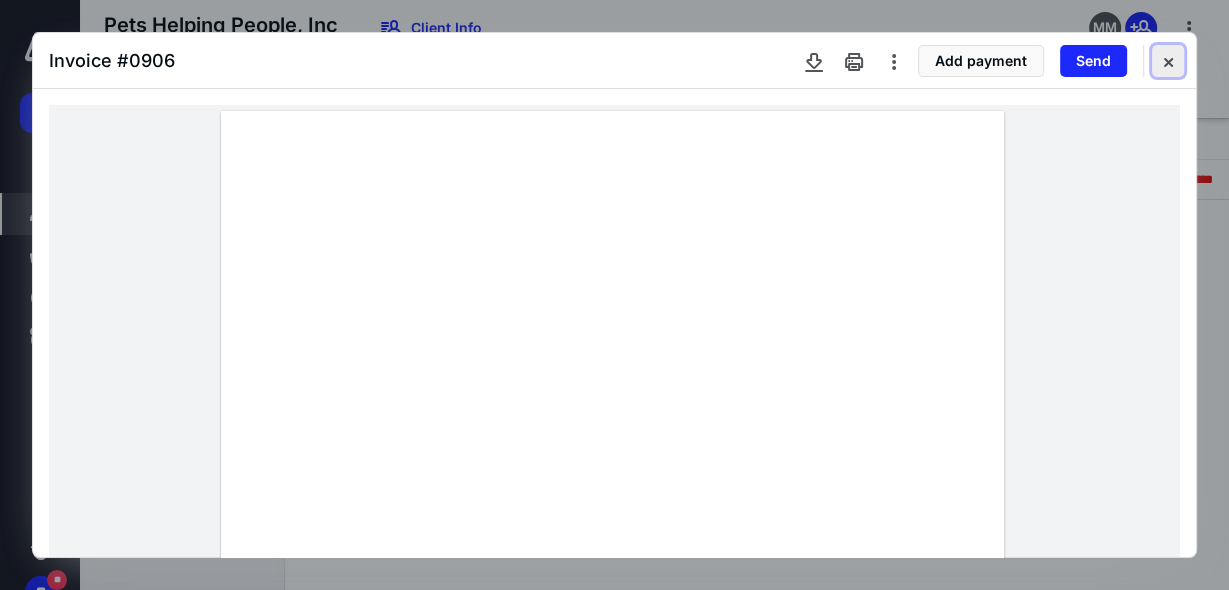 click at bounding box center (1168, 61) 